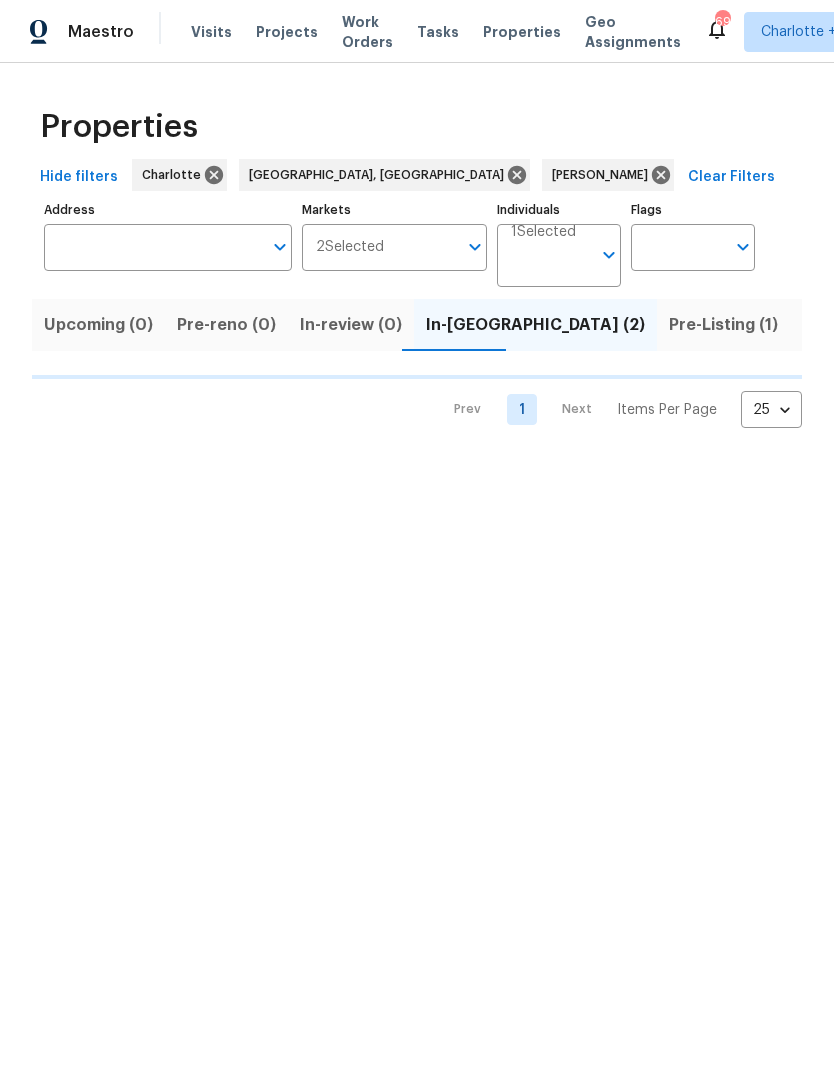 scroll, scrollTop: 0, scrollLeft: 0, axis: both 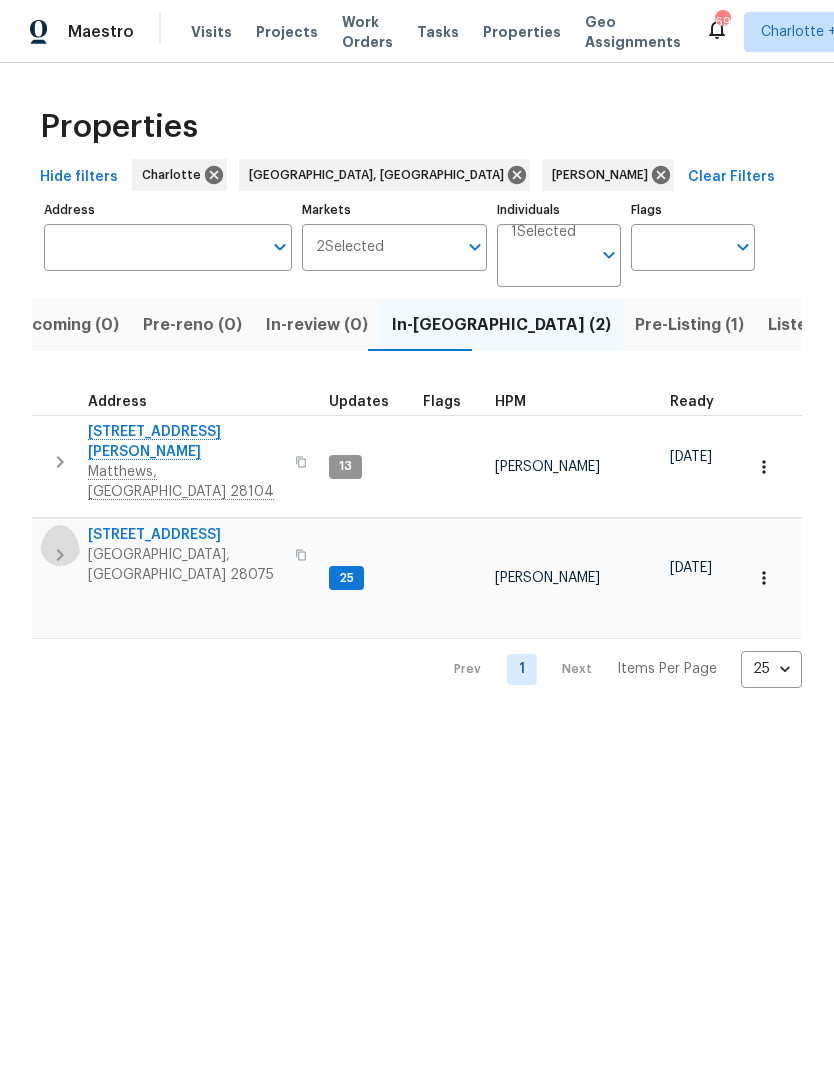 click 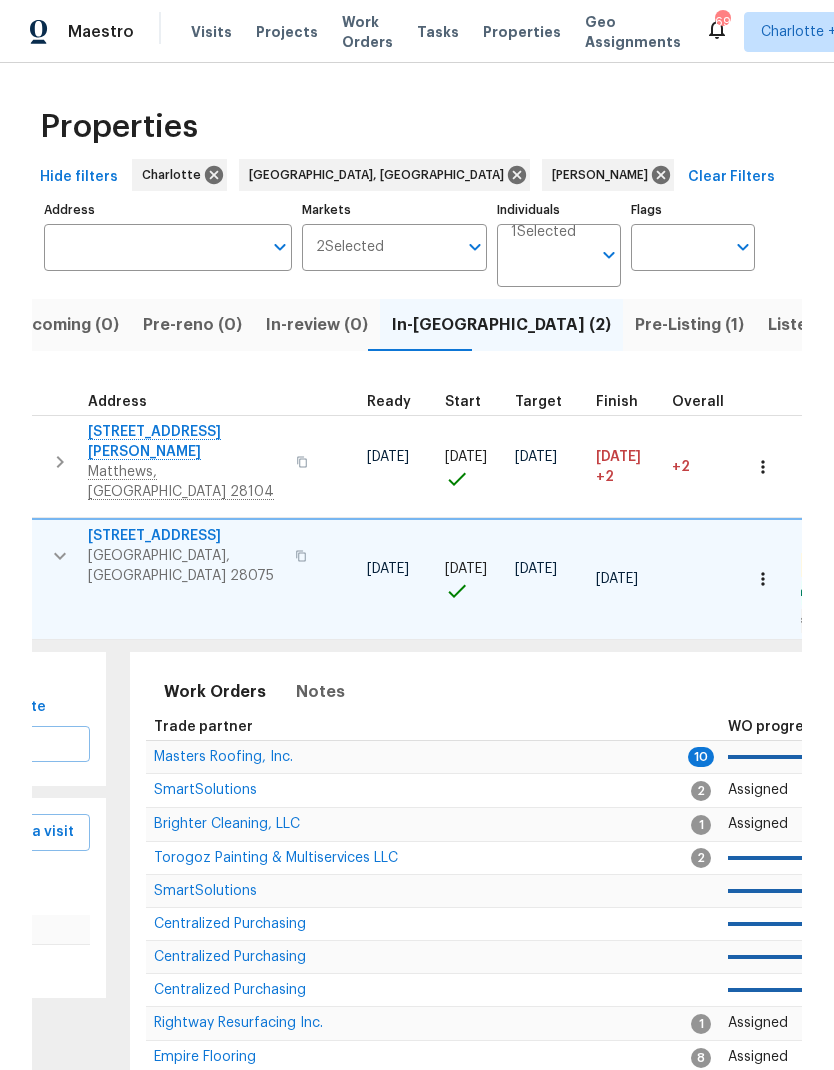 scroll, scrollTop: 0, scrollLeft: 326, axis: horizontal 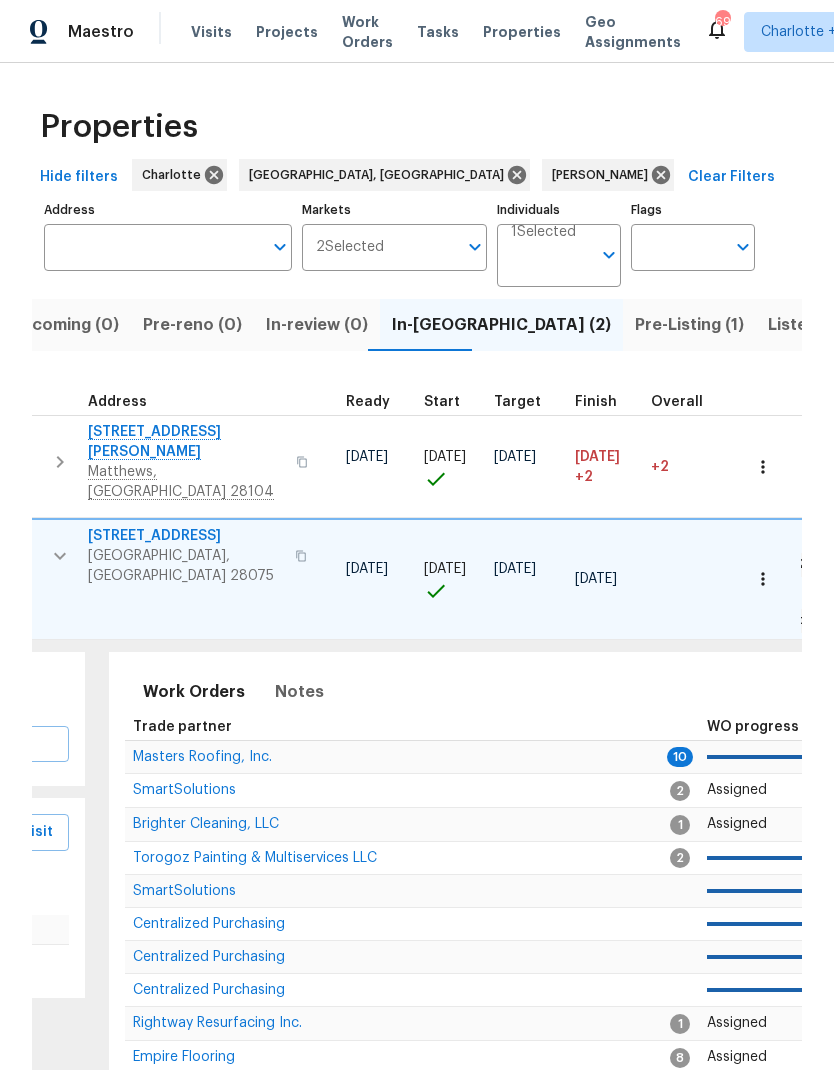 click on "Masters Roofing, Inc." at bounding box center [202, 757] 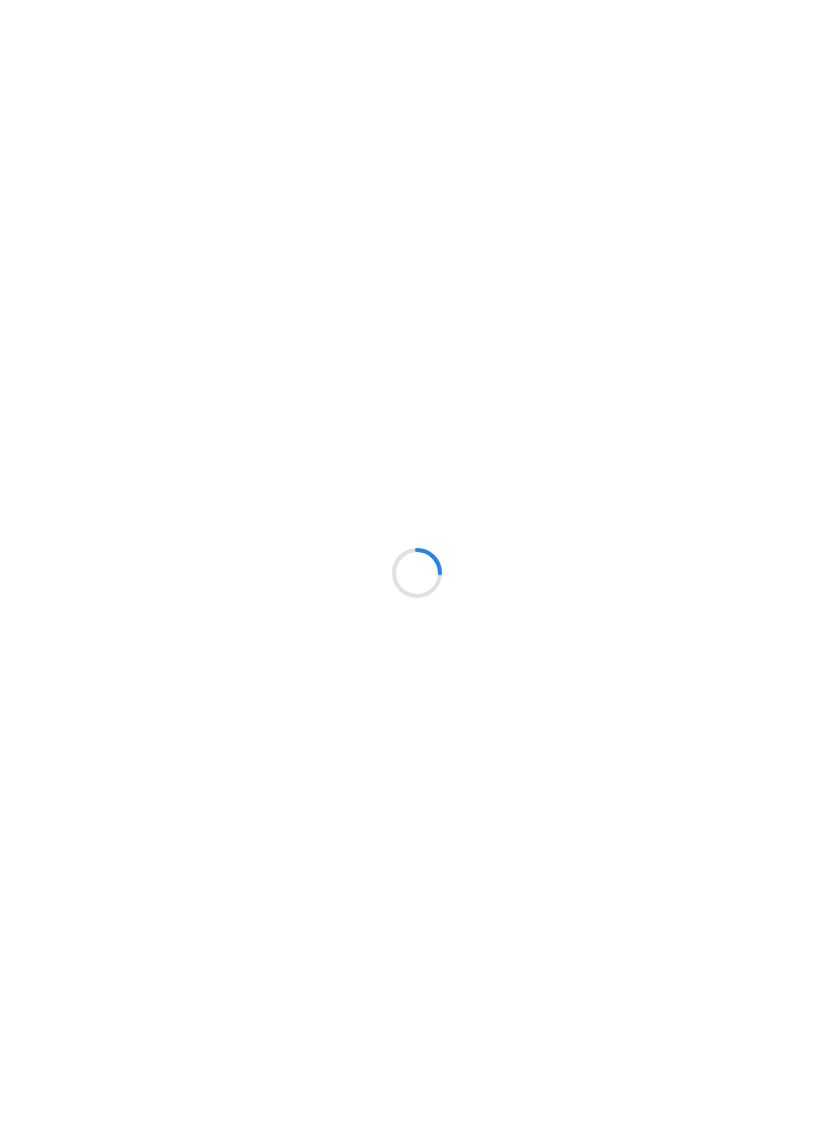 scroll, scrollTop: 0, scrollLeft: 0, axis: both 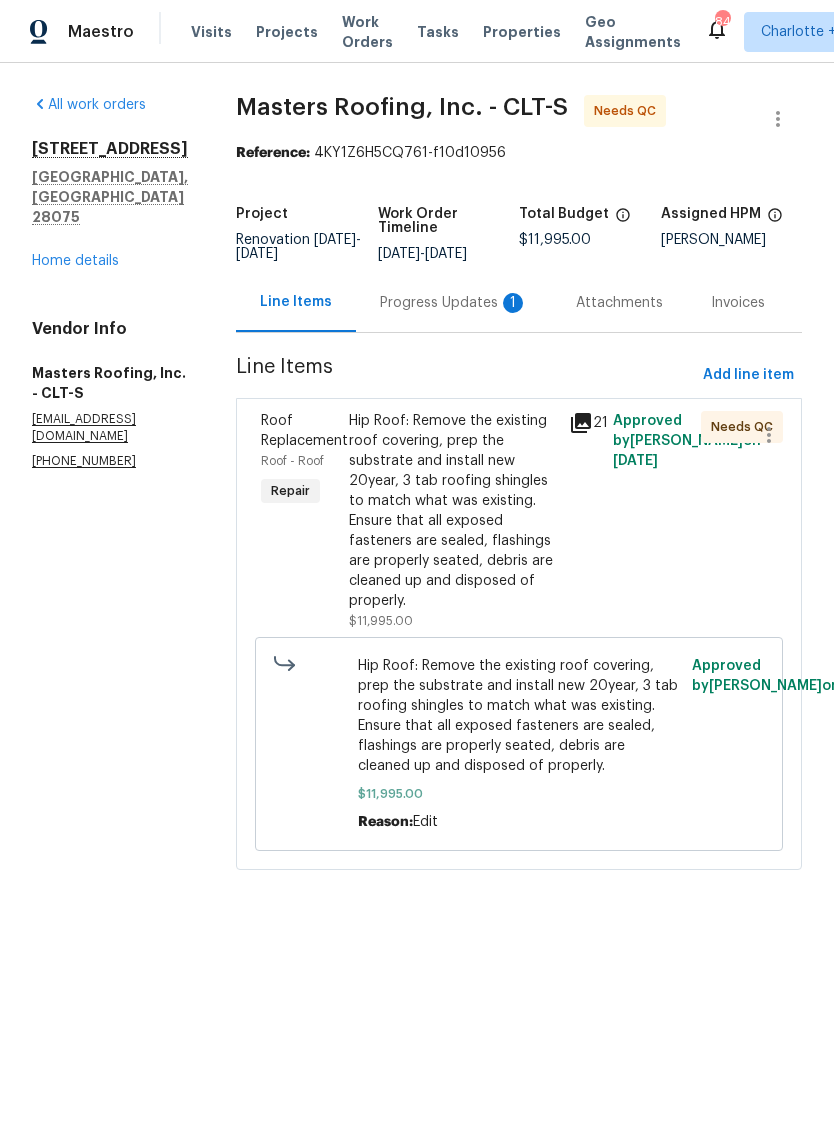 click on "Progress Updates 1" at bounding box center (454, 303) 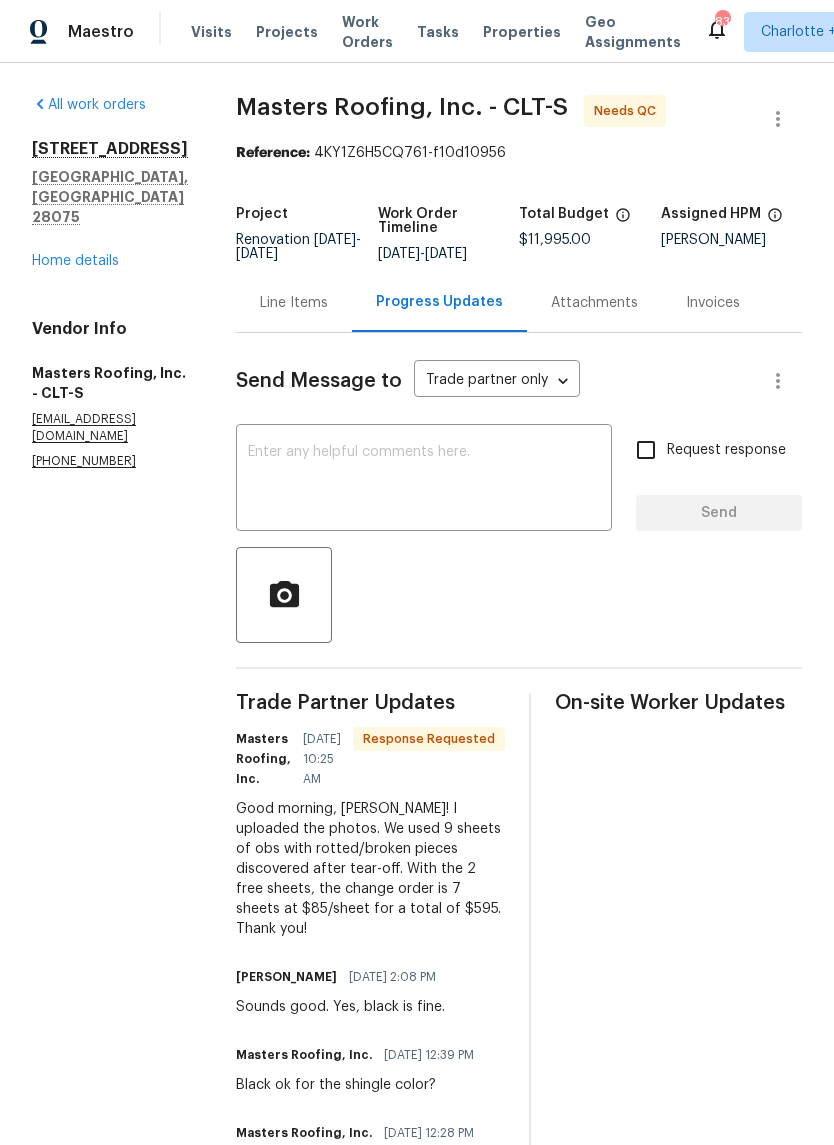 click on "Line Items" at bounding box center [294, 303] 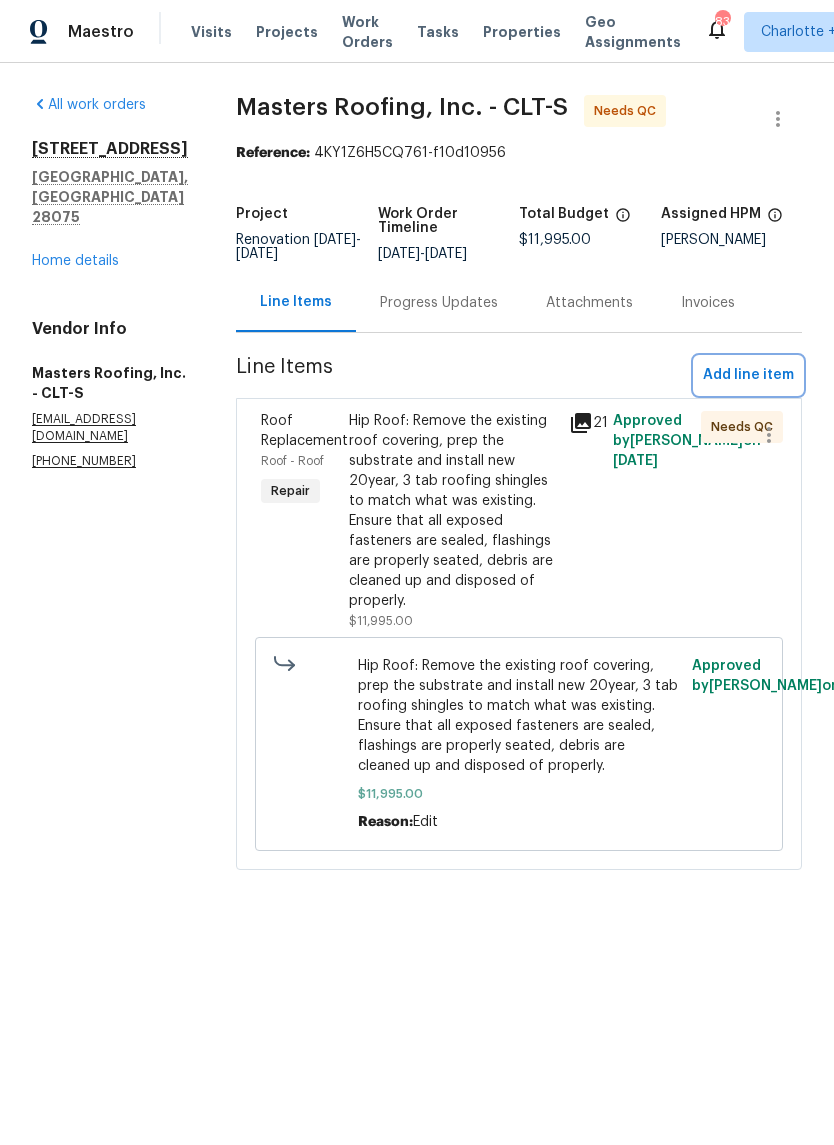 click on "Add line item" at bounding box center [748, 375] 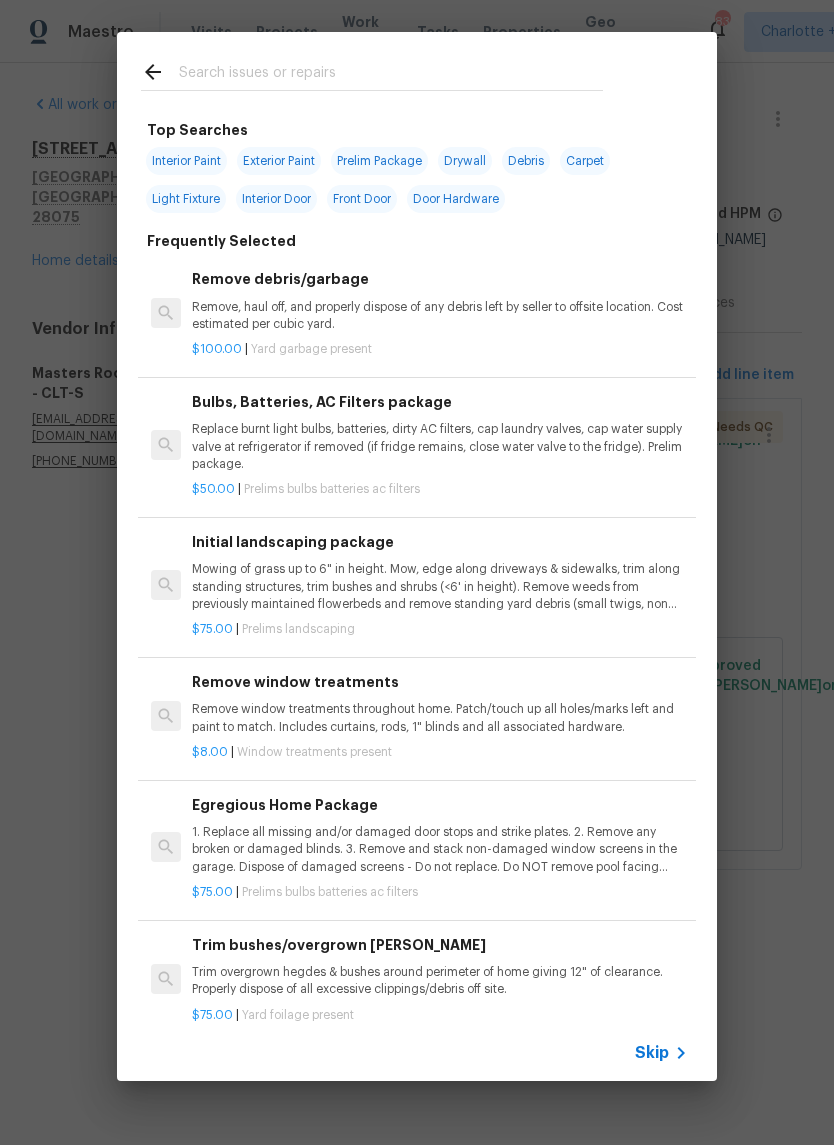 click at bounding box center (391, 75) 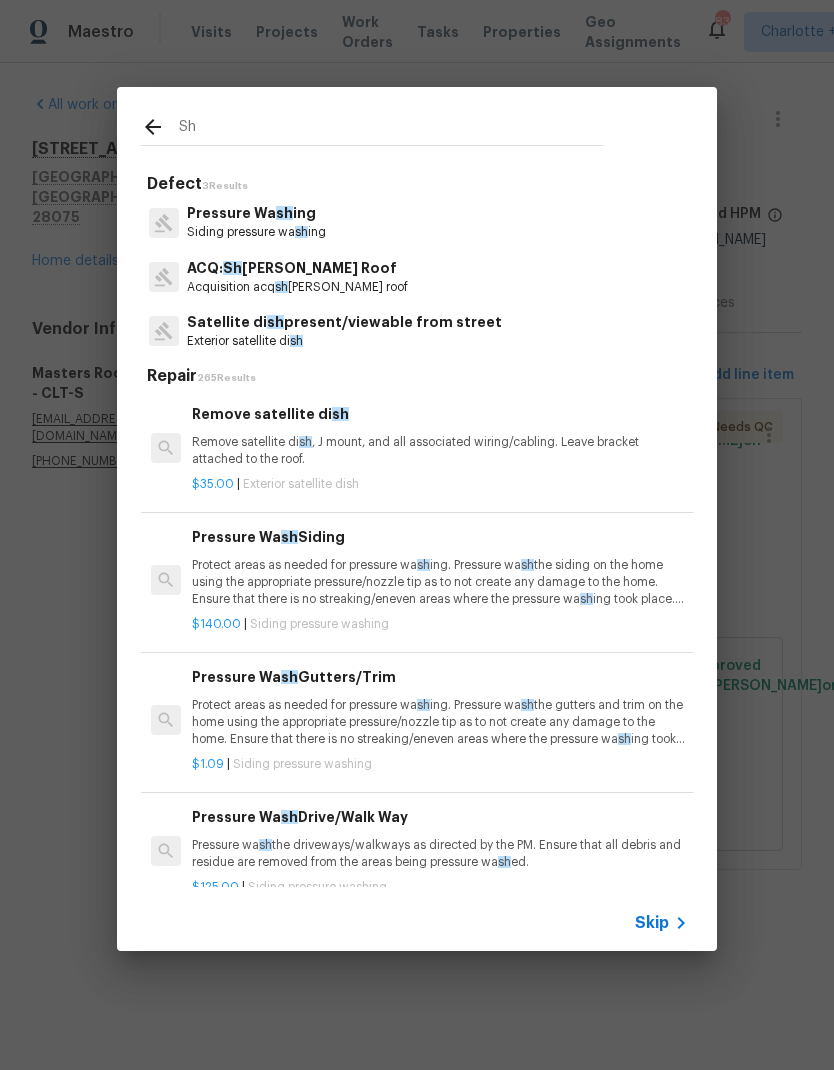 type on "S" 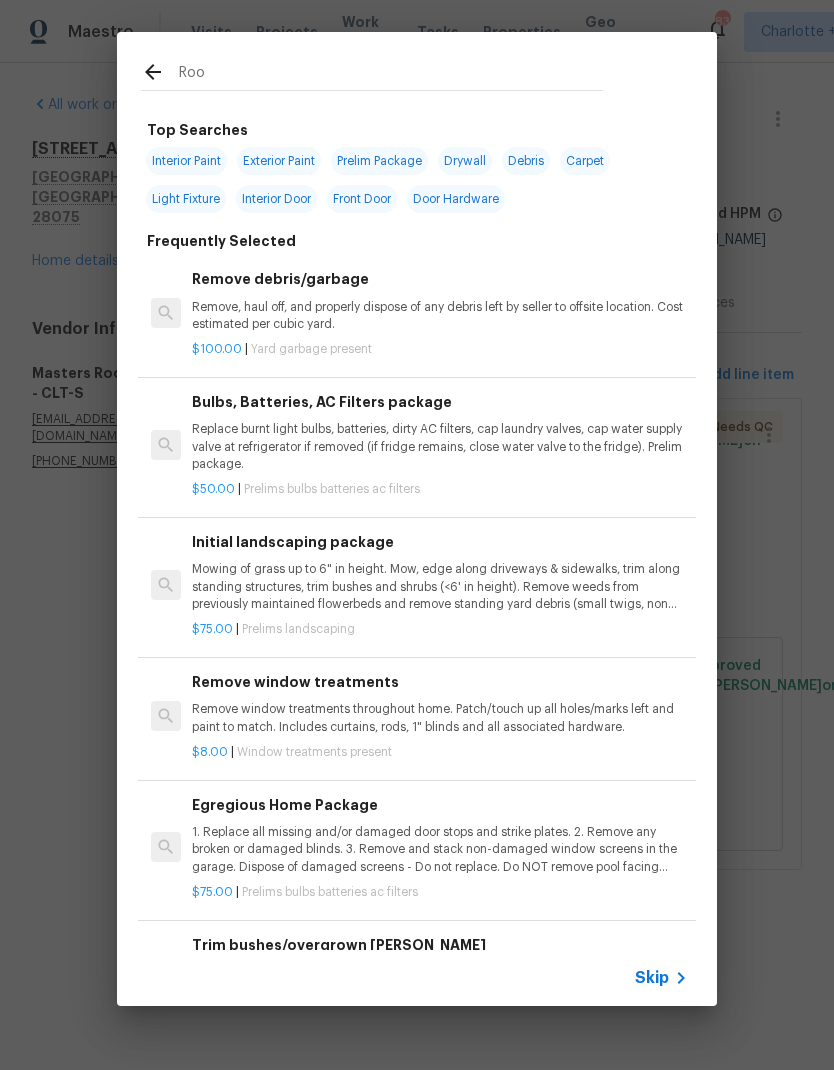 type on "Roof" 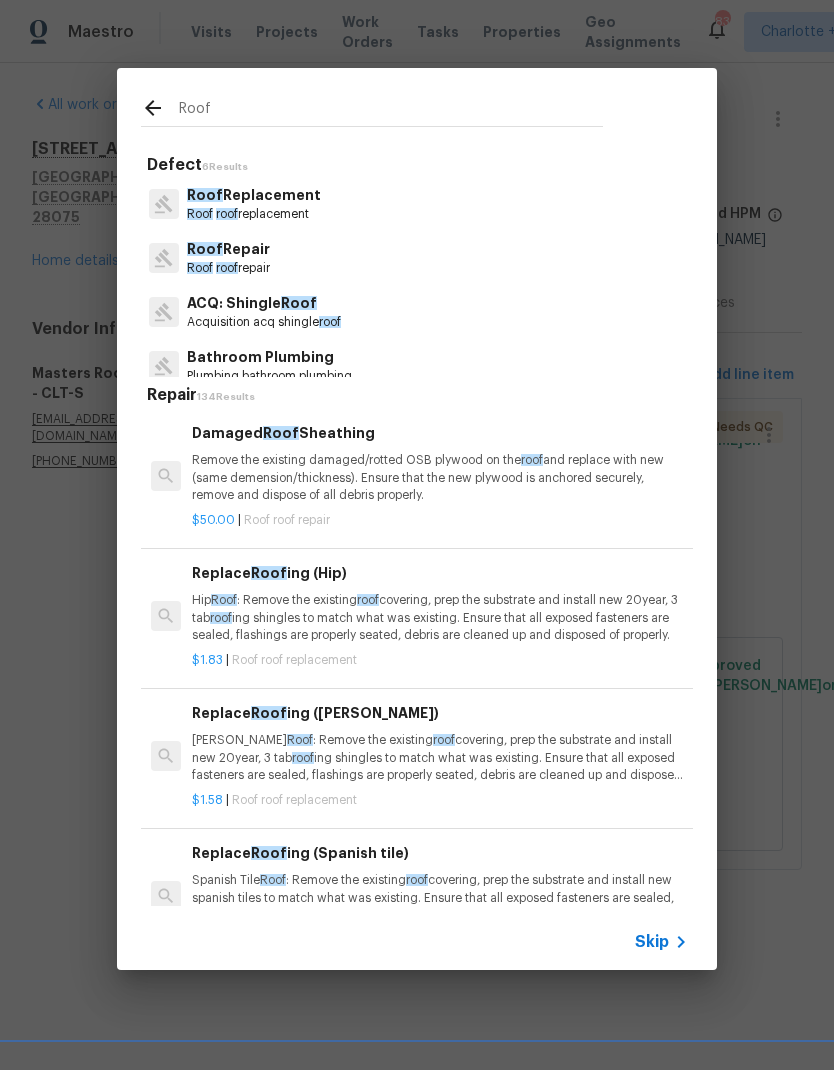 click on "Remove the existing damaged/rotted OSB plywood on the  roof  and replace with new (same demension/thickness). Ensure that the new plywood is anchored securely, remove and dispose of all debris properly." at bounding box center [440, 477] 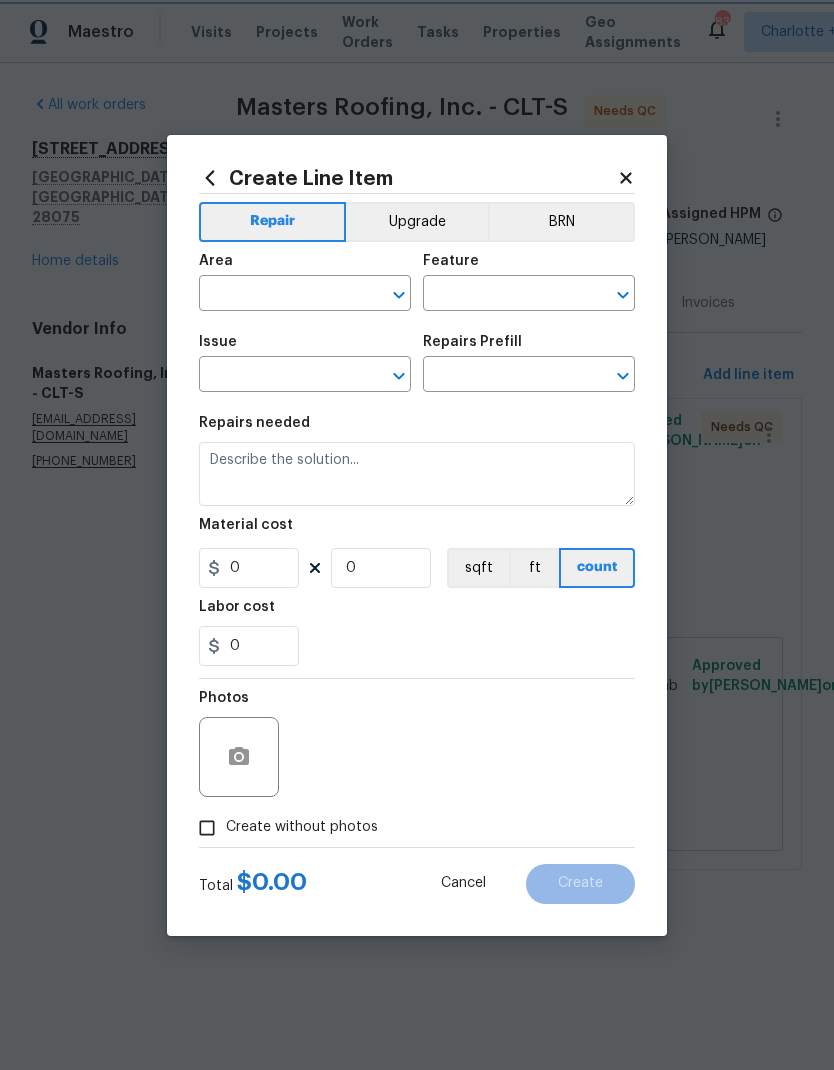 type on "Eaves and Trim" 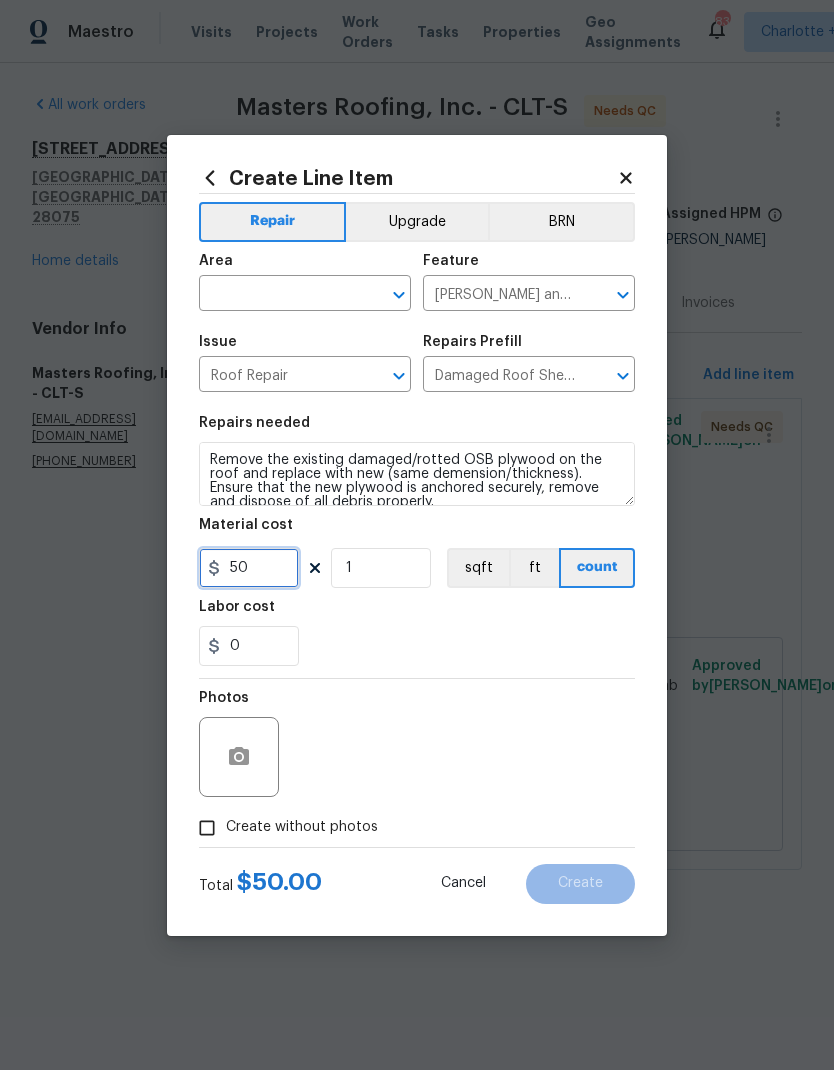 click on "50" at bounding box center (249, 568) 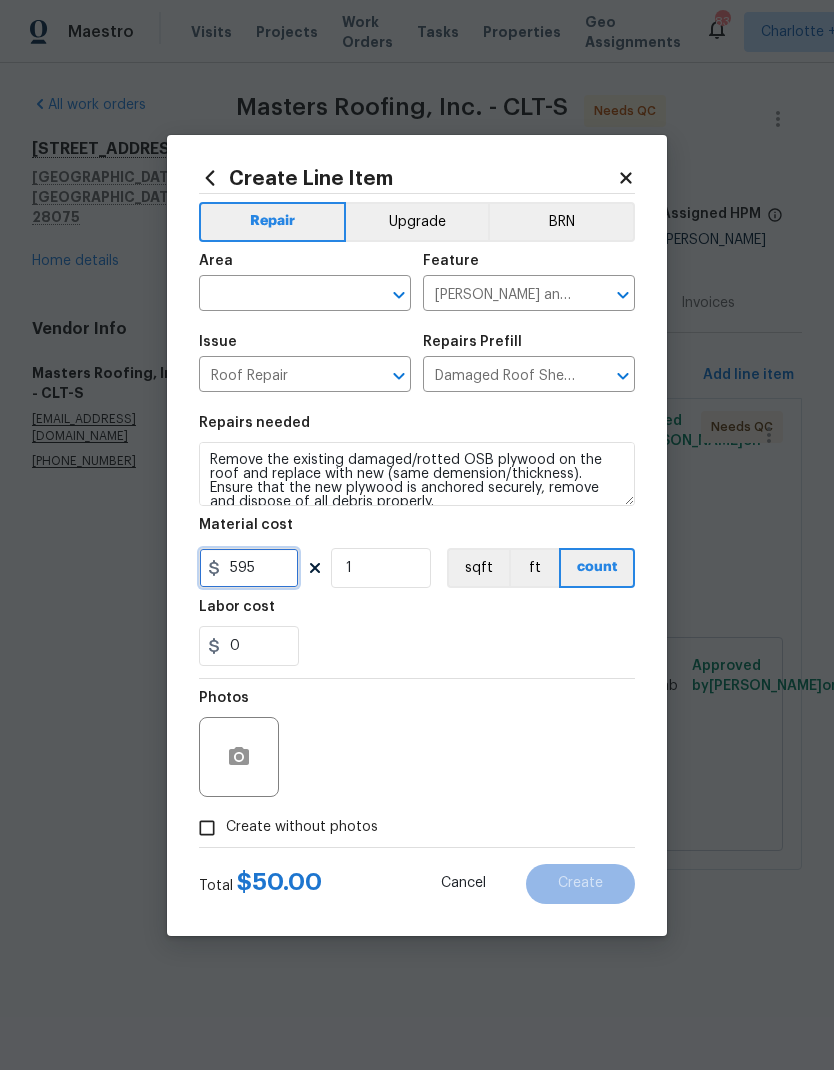 type on "595" 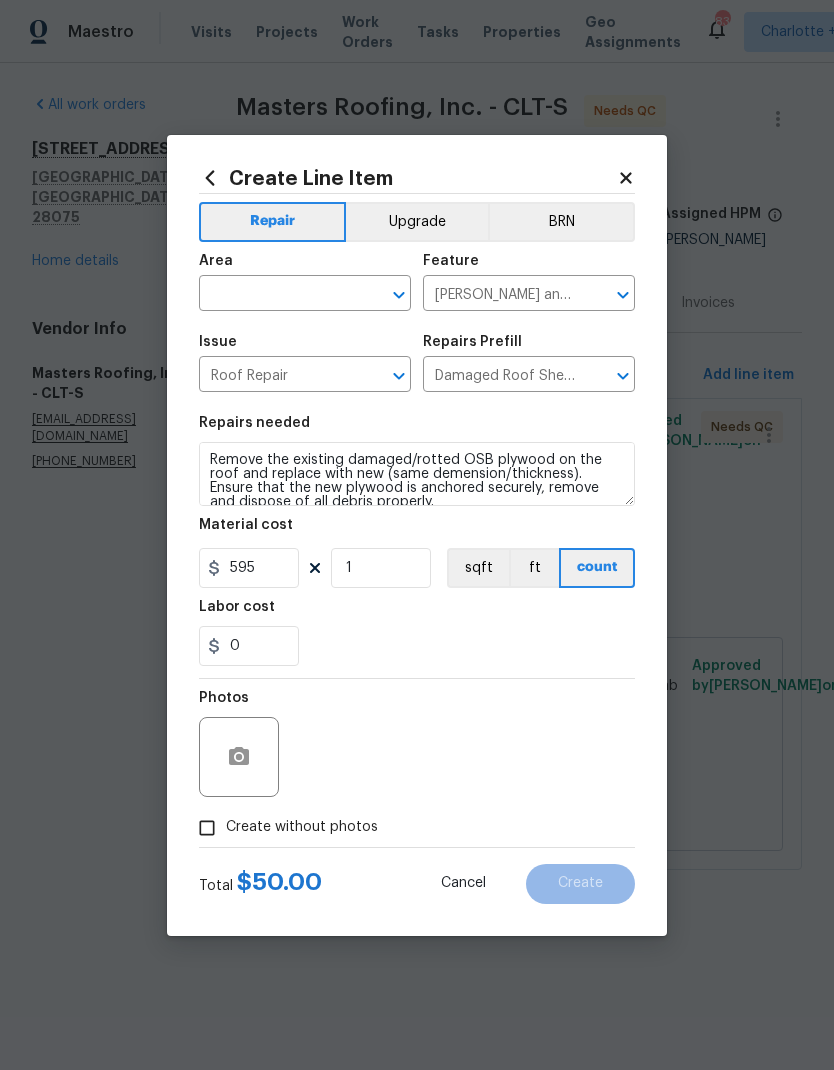 click on "Maestro Visits Projects Work Orders Tasks Properties Geo Assignments 83 Charlotte + 1 Ryan Craven All work orders 1915 Birchbrook Ct Harrisburg, NC 28075 Home details Vendor Info Masters Roofing, Inc. - CLT-S colby@mastersroofinginc.com (704) 659-1290 Masters Roofing, Inc. - CLT-S Needs QC Reference:   4KY1Z6H5CQ761-f10d10956 Project Renovation   6/27/2025  -  7/14/2025 Work Order Timeline 6/27/2025  -  7/7/2025 Total Budget $11,995.00 Assigned HPM Ryan Craven Line Items Progress Updates Attachments Invoices Line Items Add line item Roof Replacement Roof - Roof Repair Hip Roof: Remove the existing roof covering, prep the substrate and install new 20year, 3 tab roofing shingles to match what was existing. Ensure that all exposed fasteners are sealed, flashings are properly seated, debris are cleaned up and disposed of properly. $11,995.00   21 Approved by  Ryan Williams  on   7/7/2025 Needs QC $11,995.00 Reason:  Edit Approved by  Ryan Williams  on  7/7/2025
Create Line Item Repair Upgrade BRN Area ​ 1" at bounding box center [417, 463] 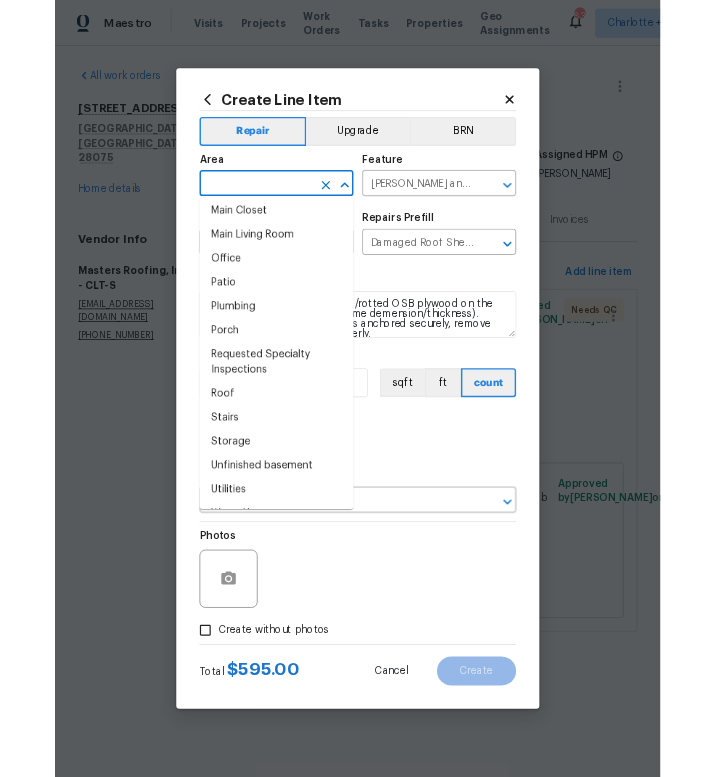 scroll, scrollTop: 1161, scrollLeft: 0, axis: vertical 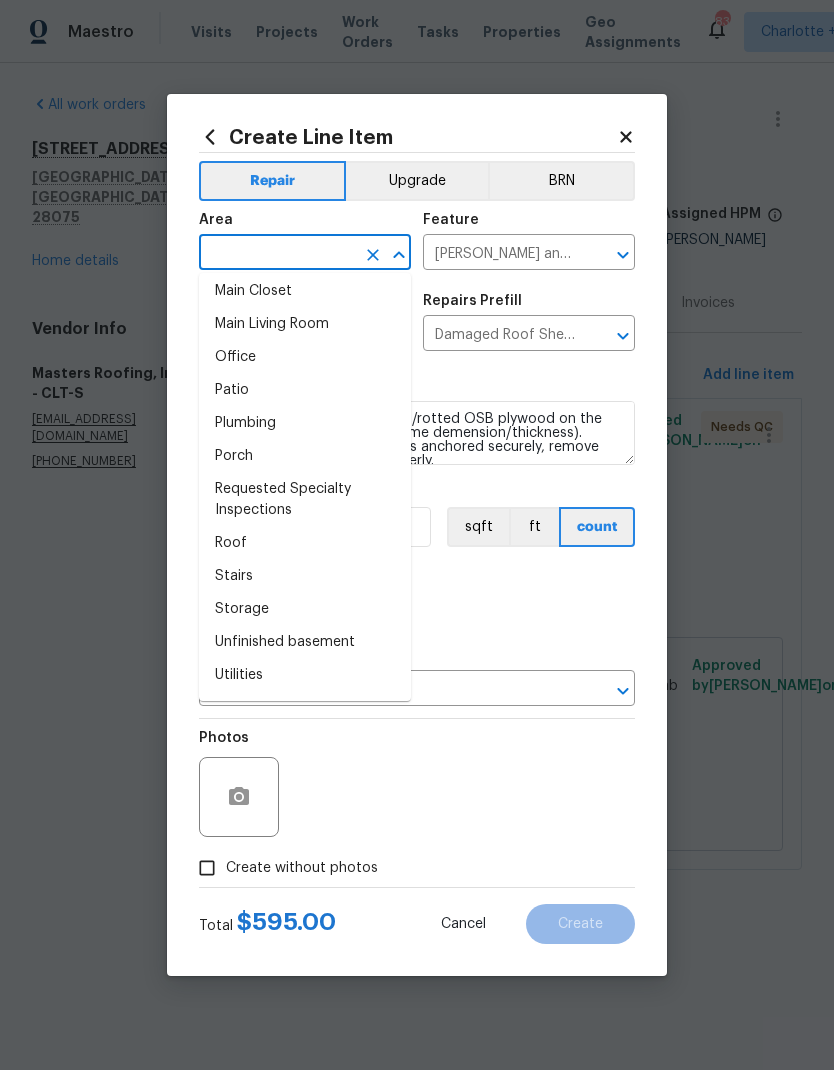click on "Roof" at bounding box center (305, 543) 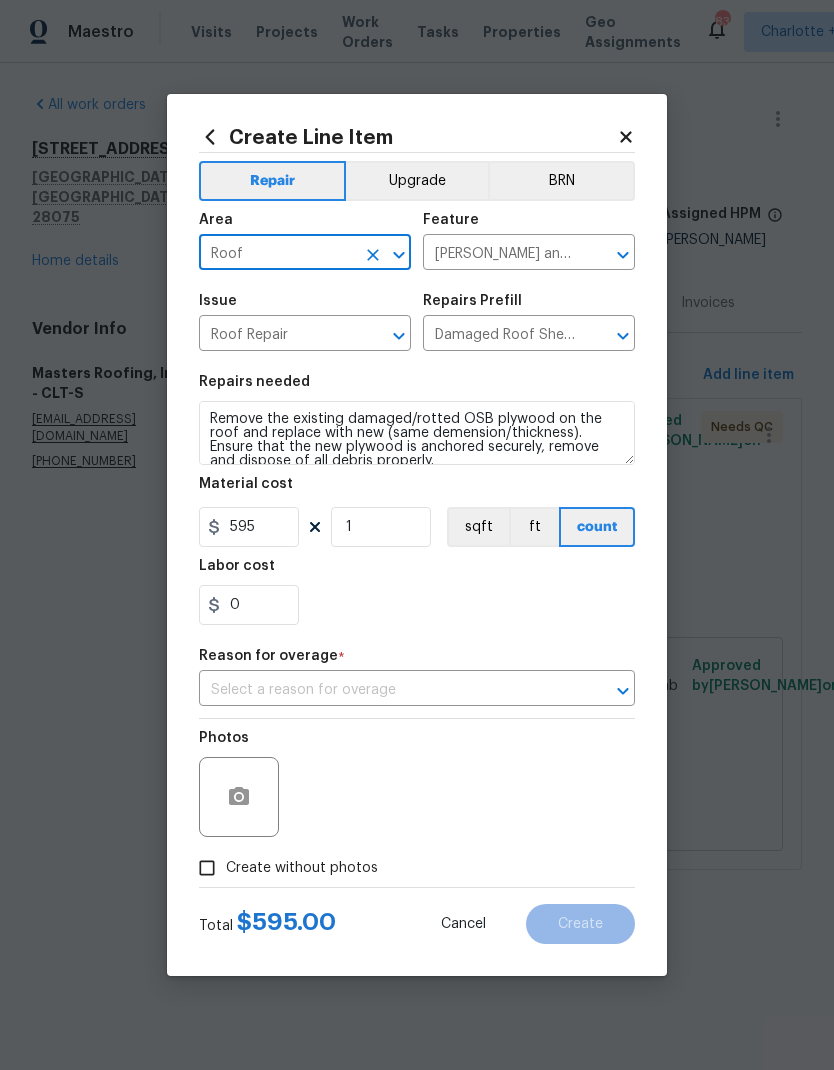 click 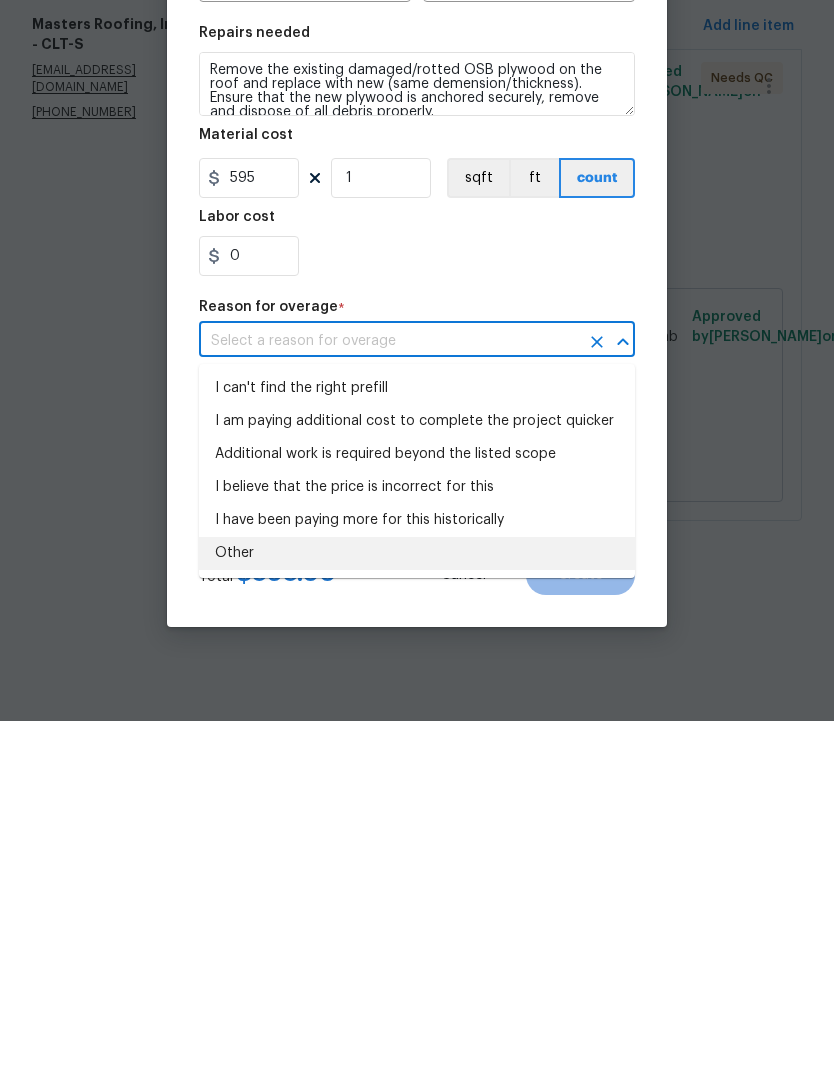 click on "Other" at bounding box center [417, 902] 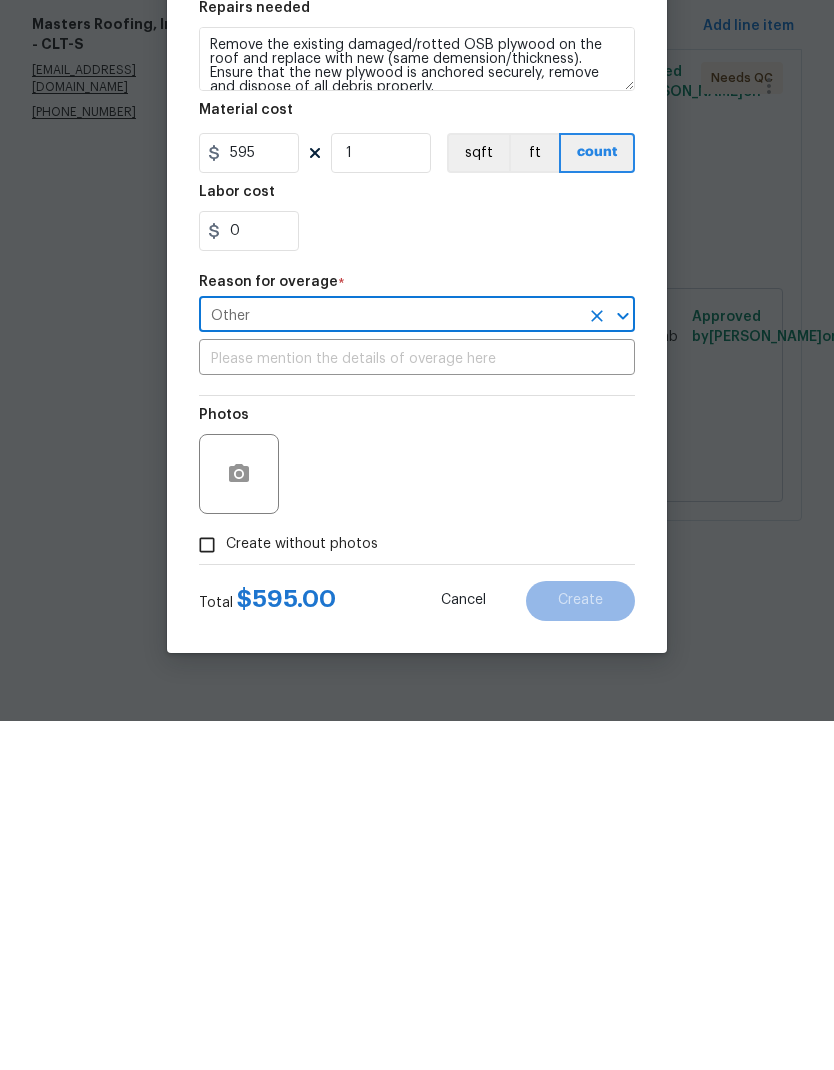 click at bounding box center [417, 708] 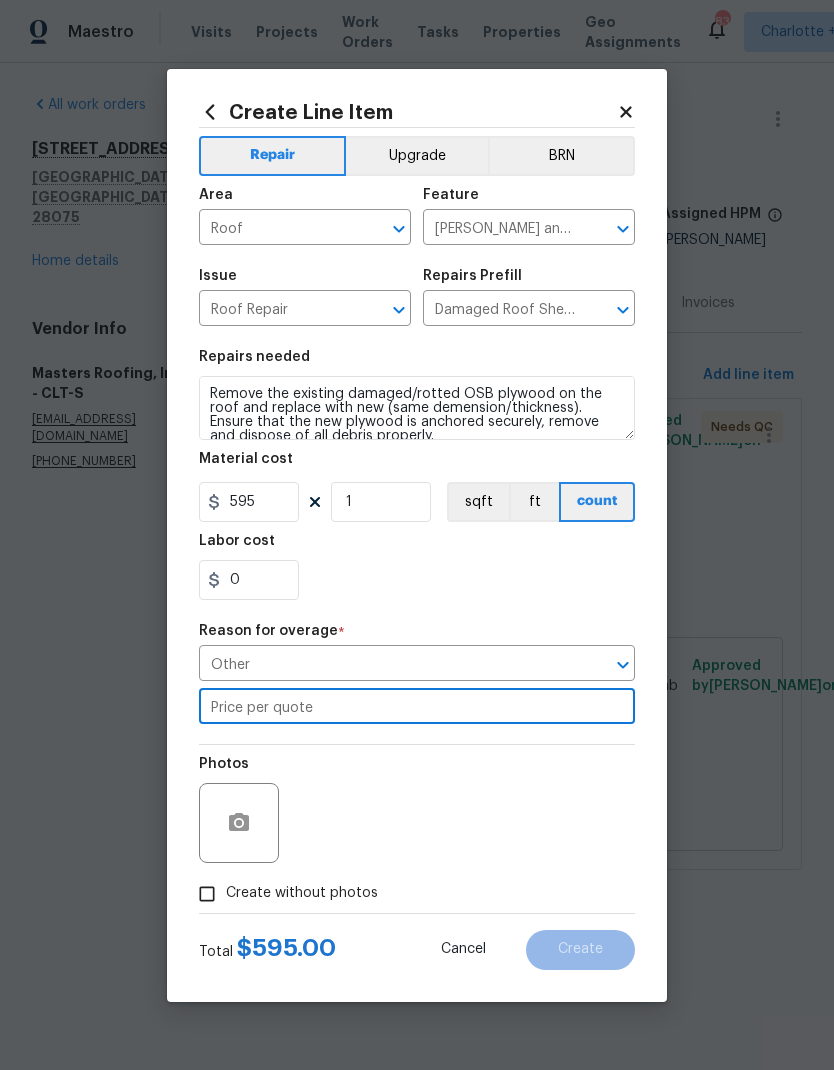type on "Price per quote" 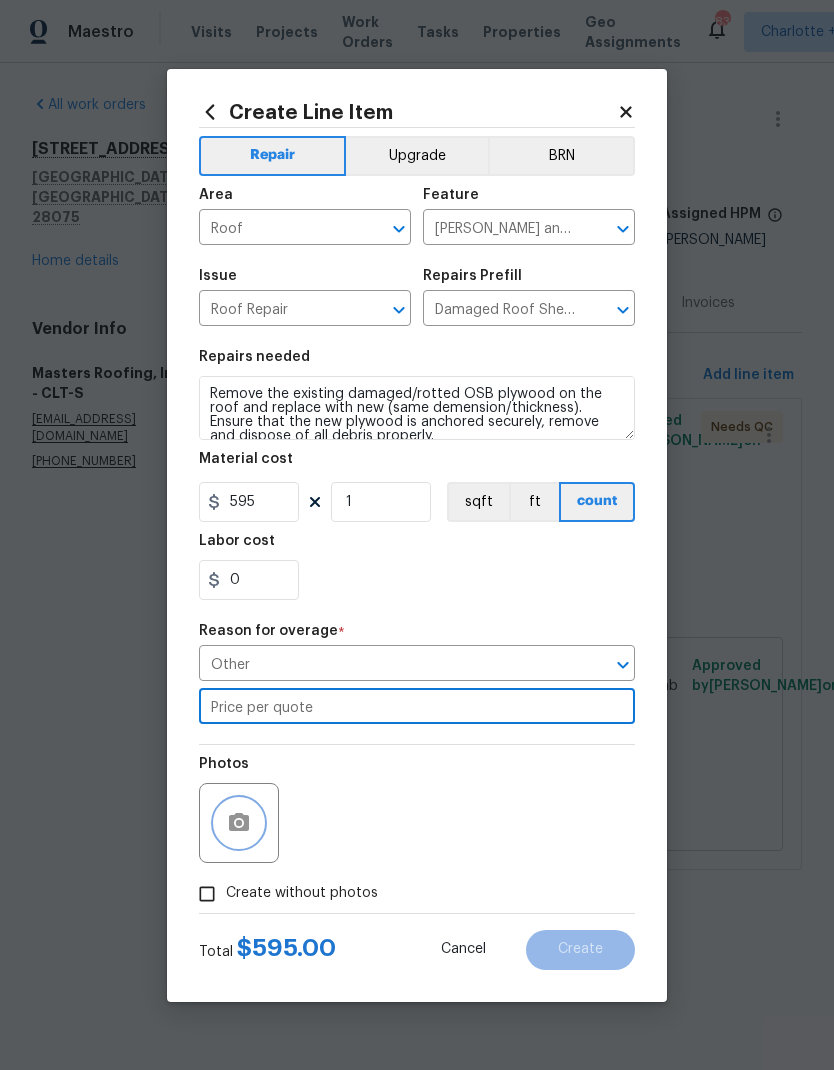 click at bounding box center [239, 823] 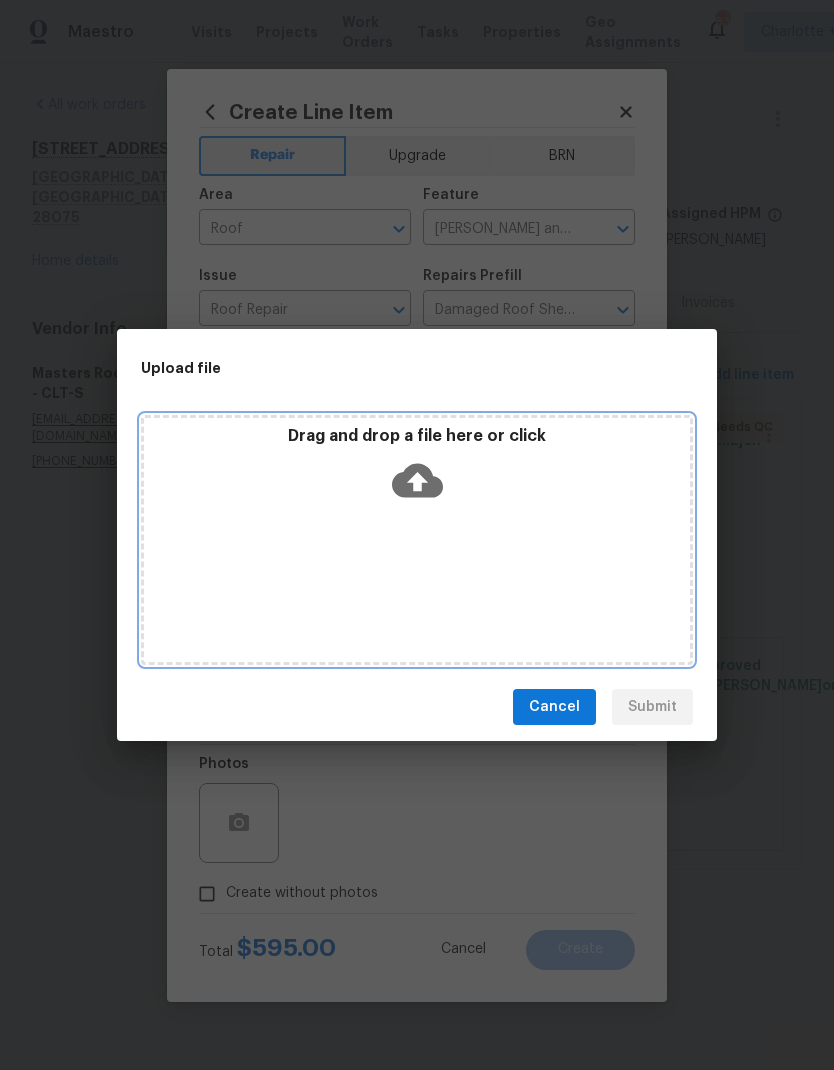 click 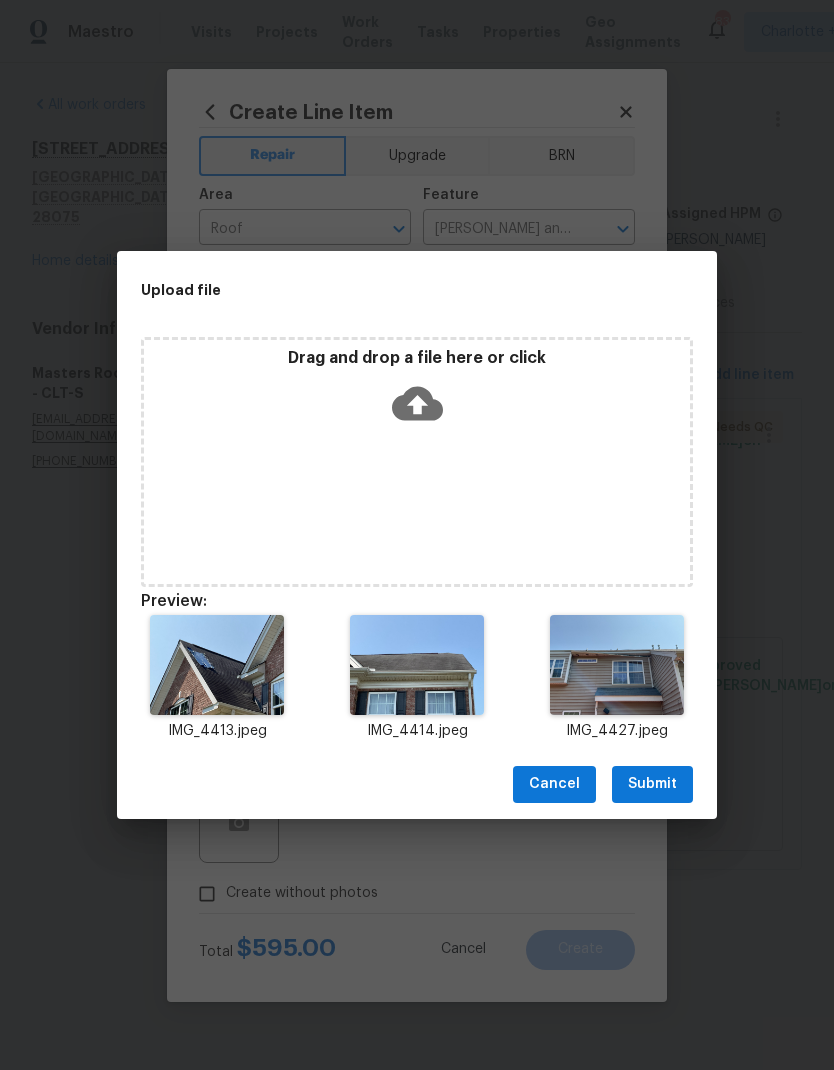click on "Submit" at bounding box center (652, 784) 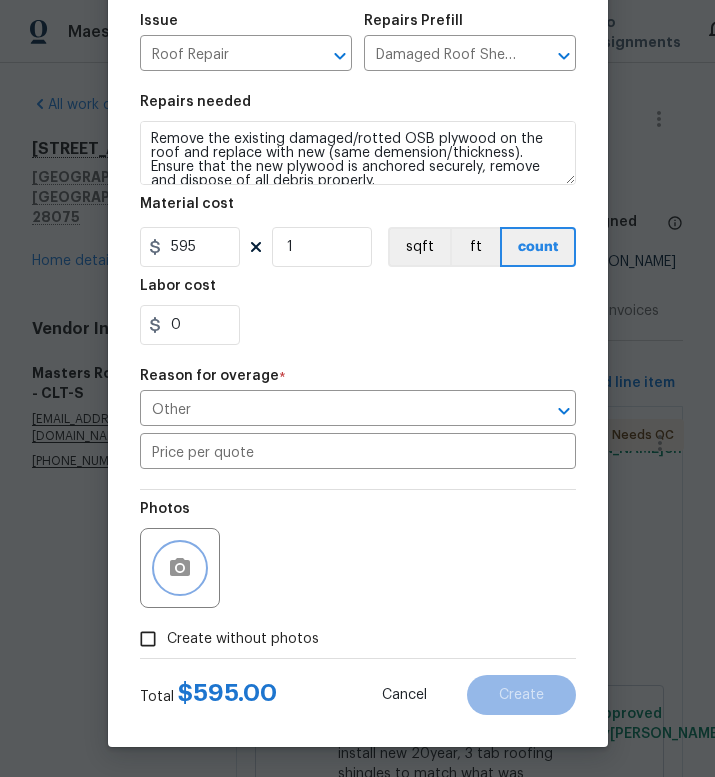 scroll, scrollTop: 224, scrollLeft: 0, axis: vertical 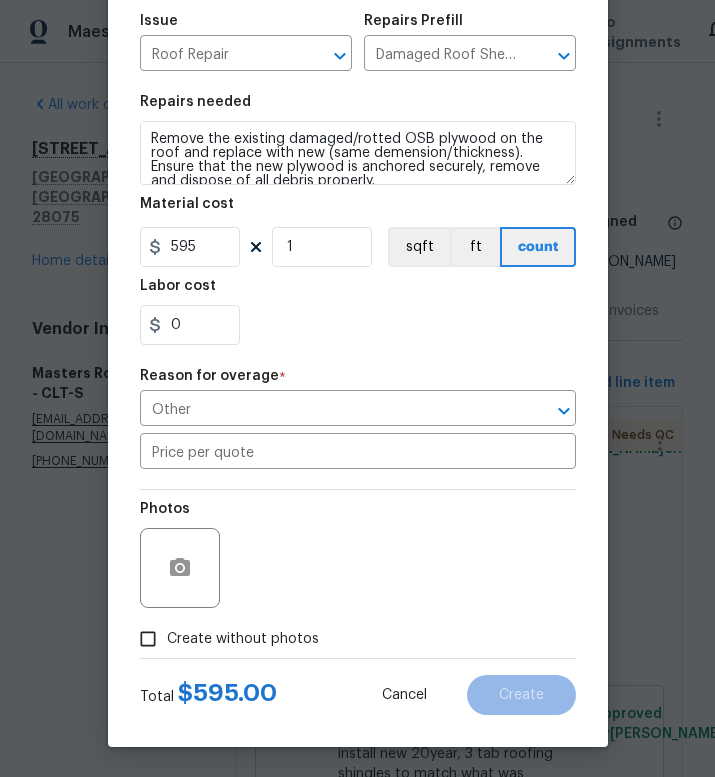 click on "0" at bounding box center (358, 325) 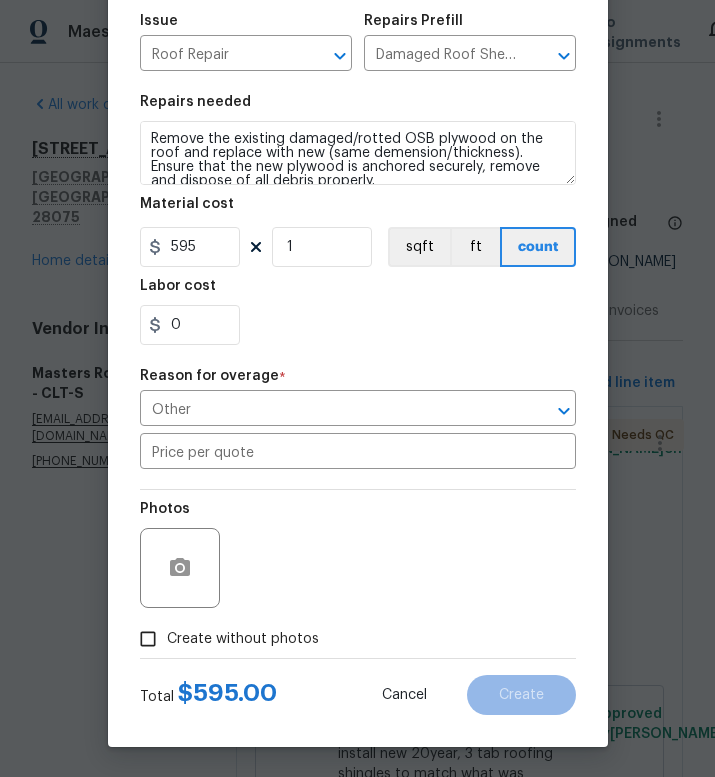 scroll, scrollTop: 224, scrollLeft: 0, axis: vertical 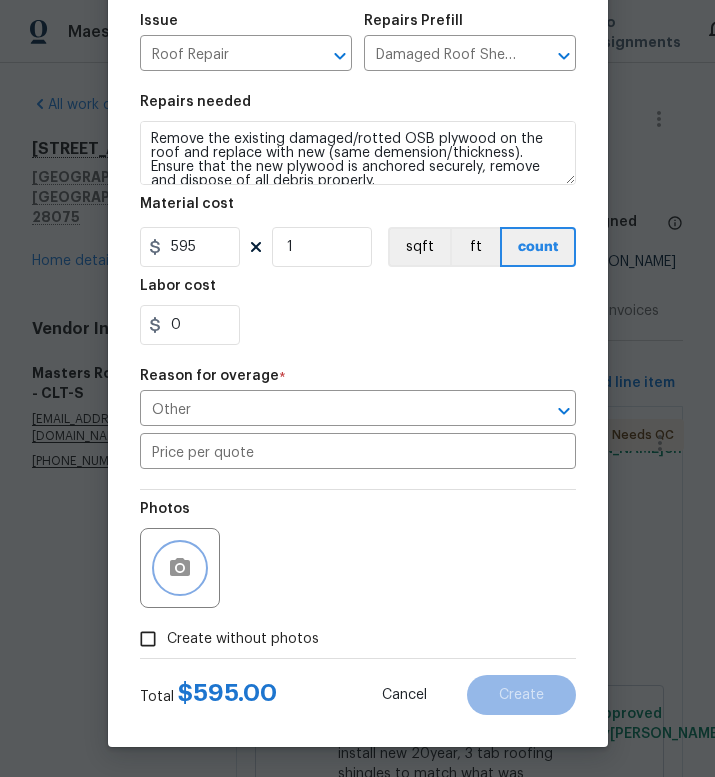 click 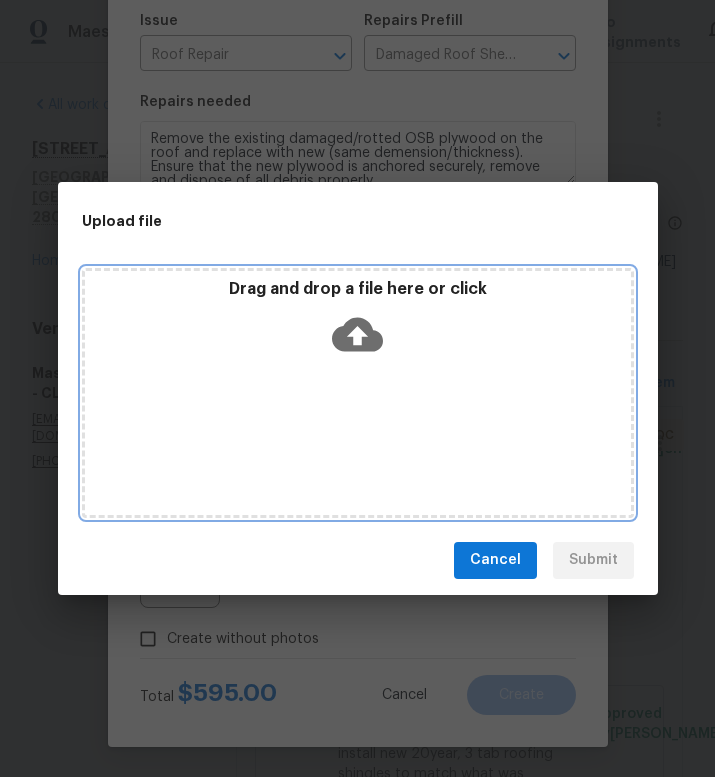 click 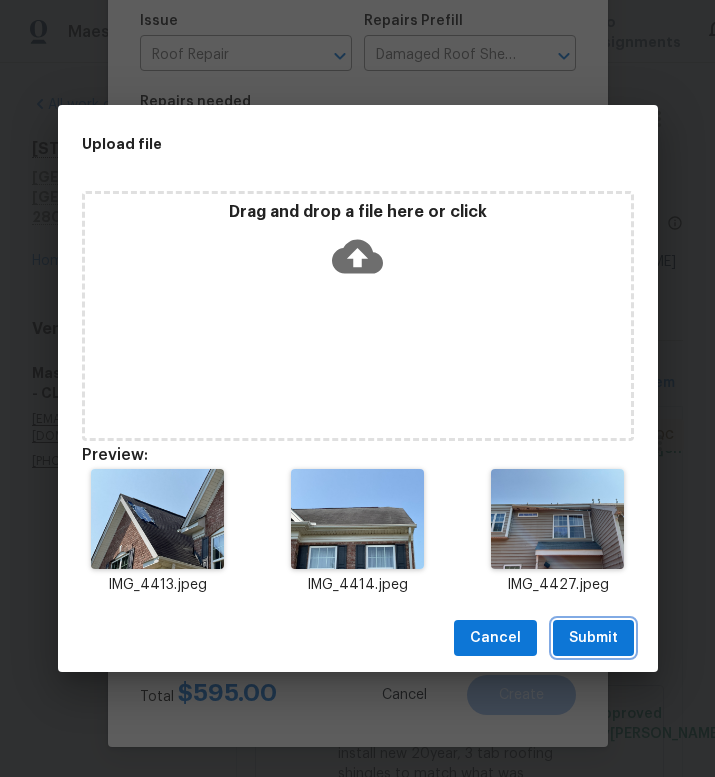 click on "Submit" at bounding box center [593, 638] 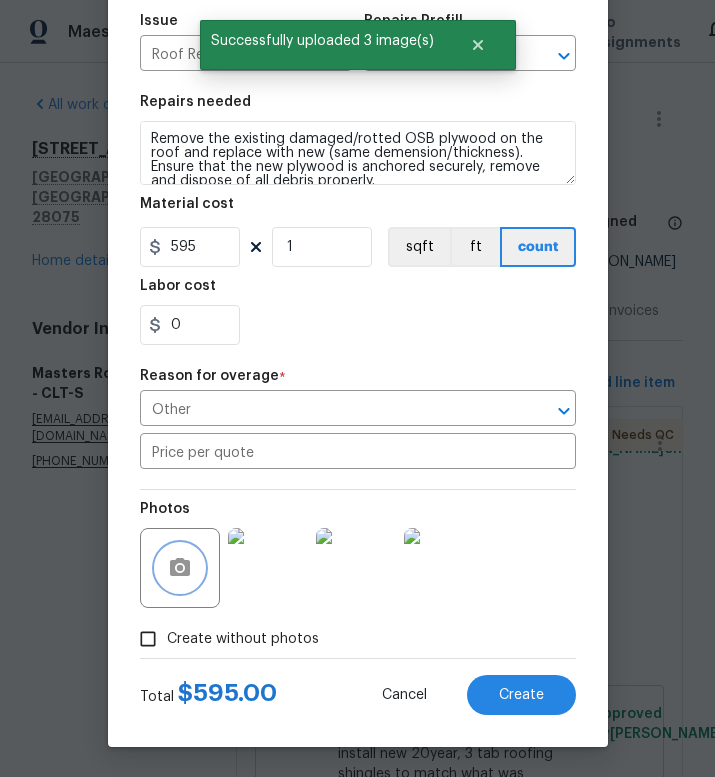 click on "Create" at bounding box center (521, 695) 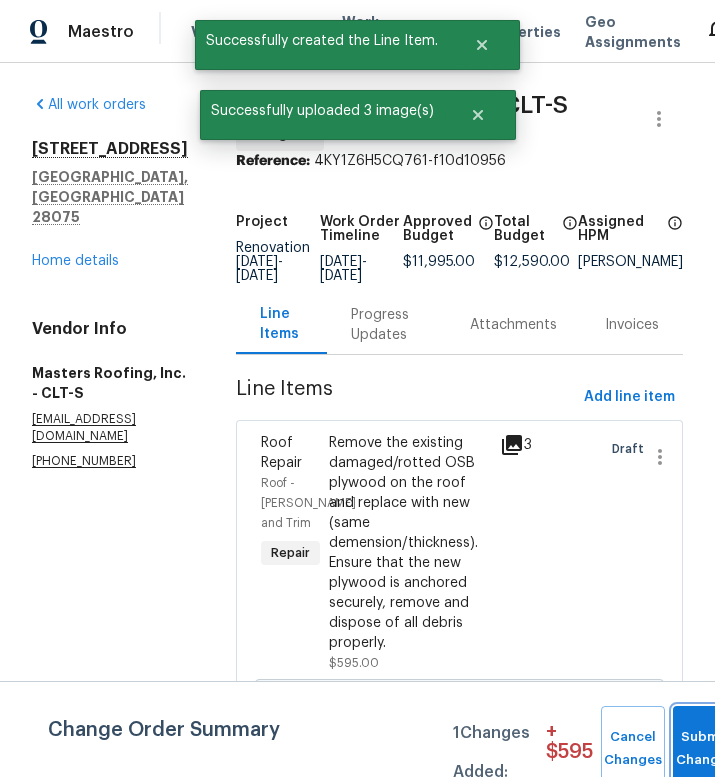 click on "Submit Changes" at bounding box center (705, 749) 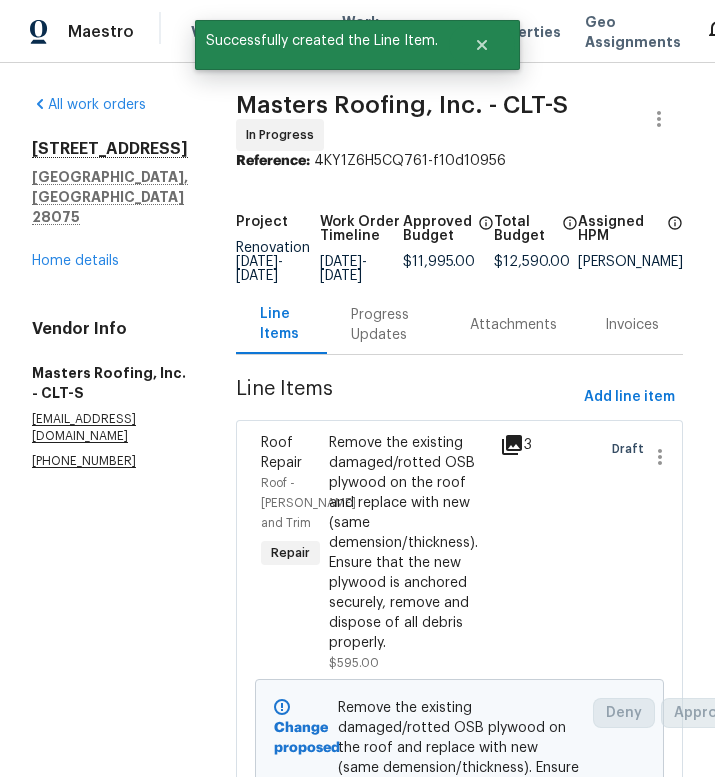 click on "Progress Updates" at bounding box center (386, 325) 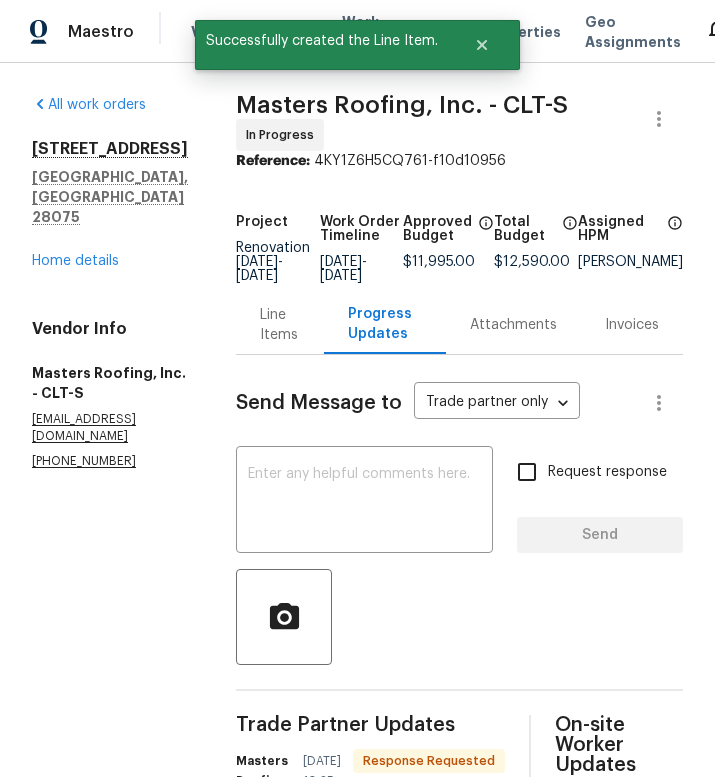 click at bounding box center (364, 502) 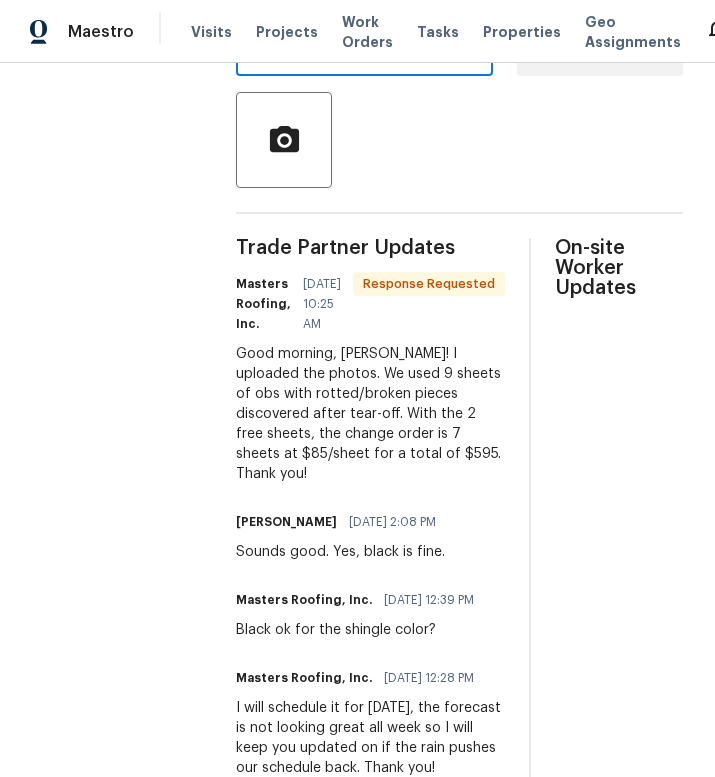 scroll, scrollTop: 14, scrollLeft: 0, axis: vertical 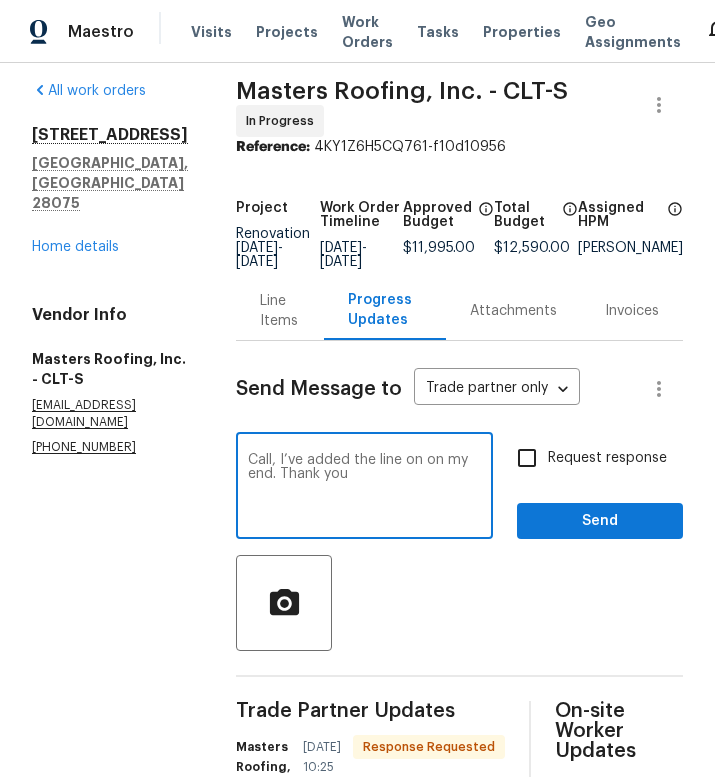 click on "Call, I’ve added the line on on my end. Thank you" at bounding box center (364, 488) 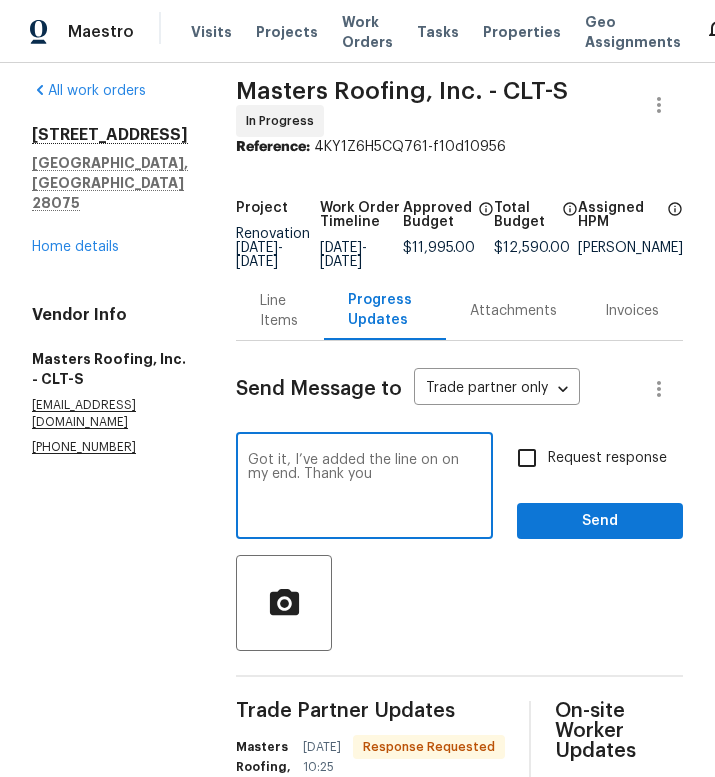 click on "Got it, I’ve added the line on on my end. Thank you" at bounding box center [364, 488] 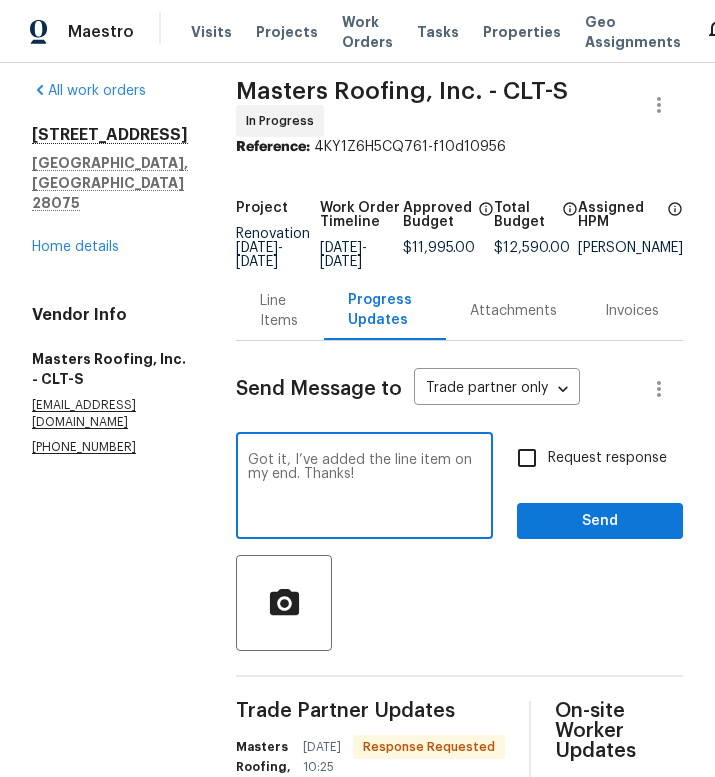 type on "Got it, I’ve added the line item on my end. Thanks!" 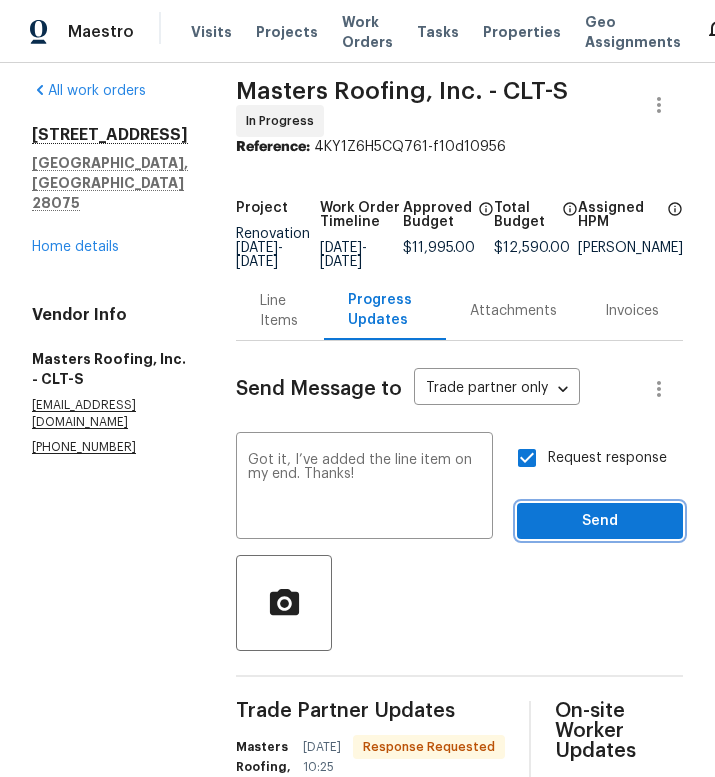 click on "Send" at bounding box center (600, 521) 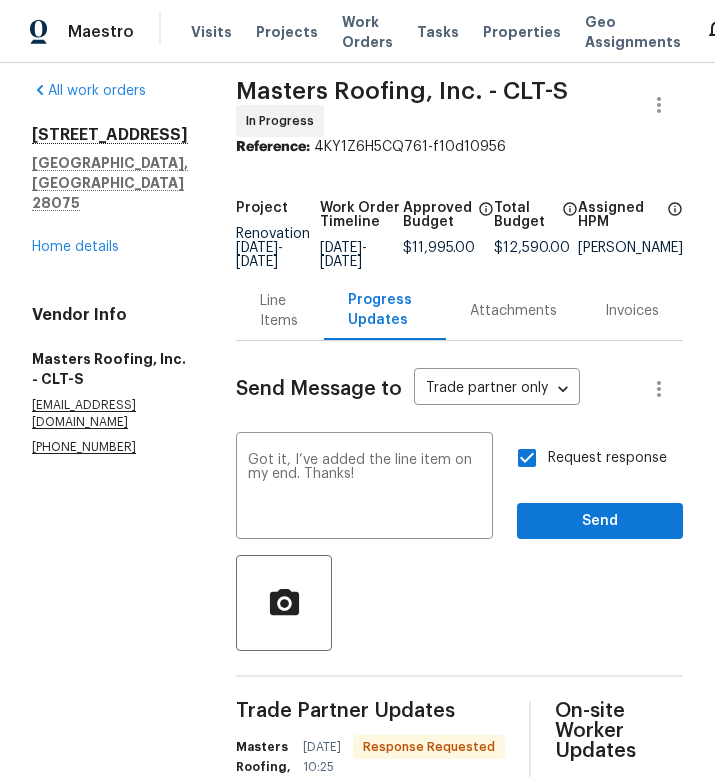 scroll, scrollTop: 0, scrollLeft: 0, axis: both 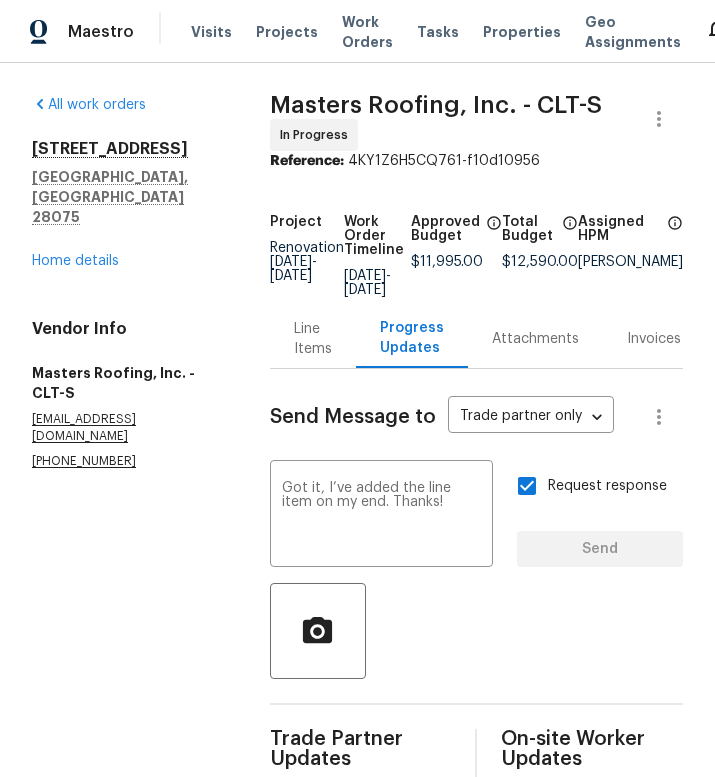 type 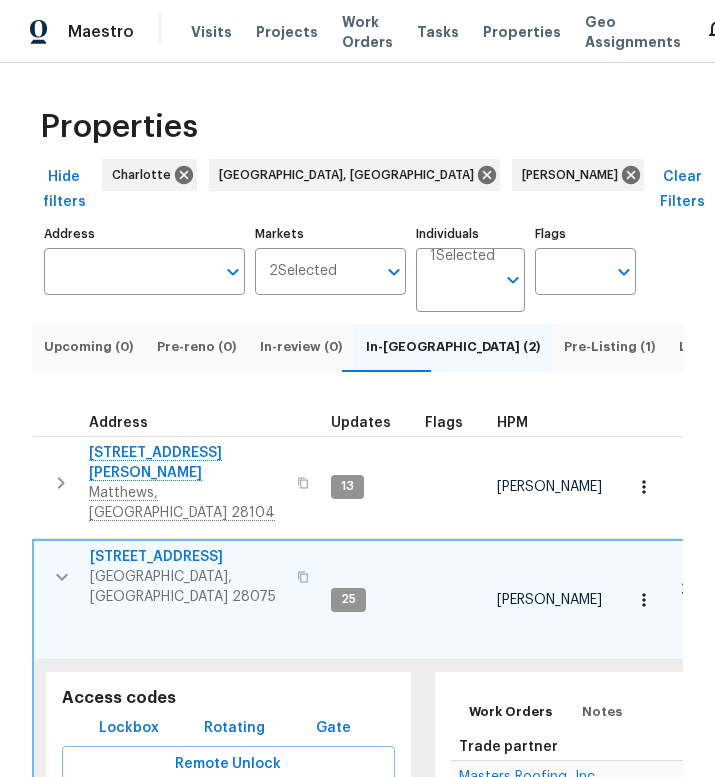 scroll, scrollTop: 0, scrollLeft: 0, axis: both 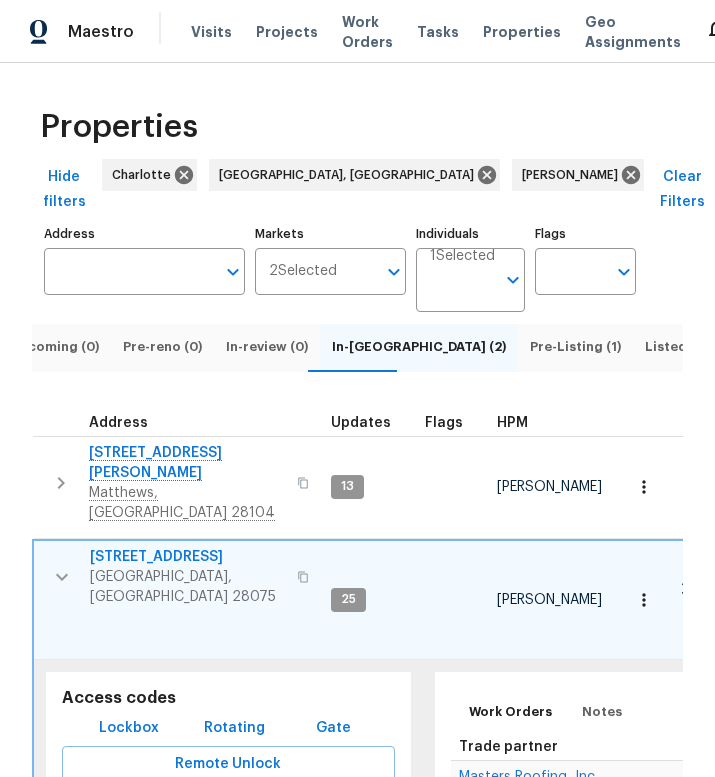 click 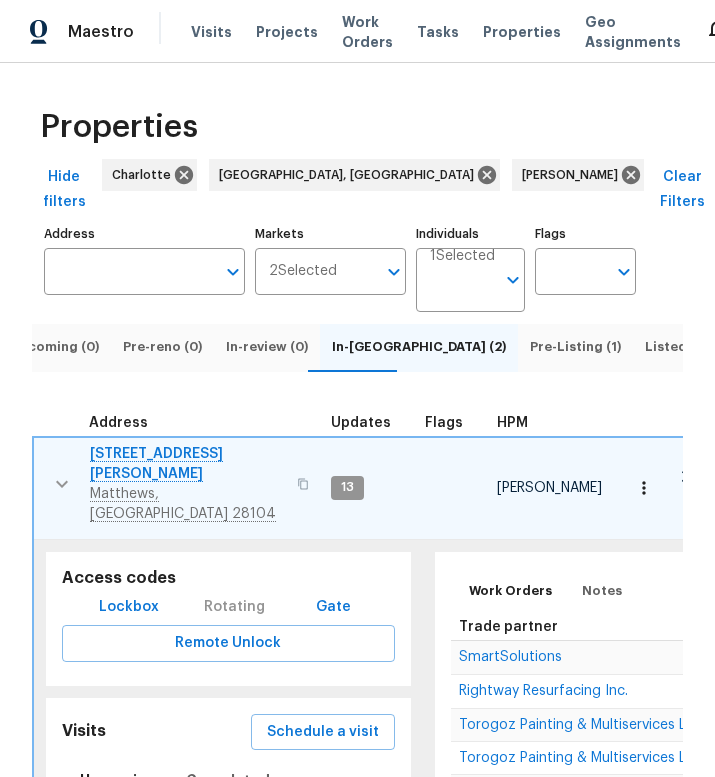 click 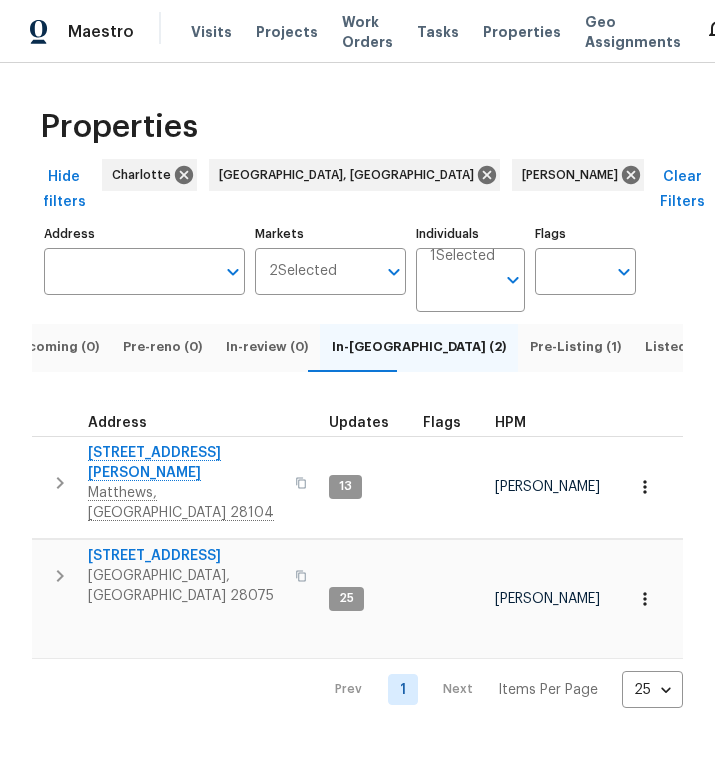 click on "Resale (7)" at bounding box center [769, 348] 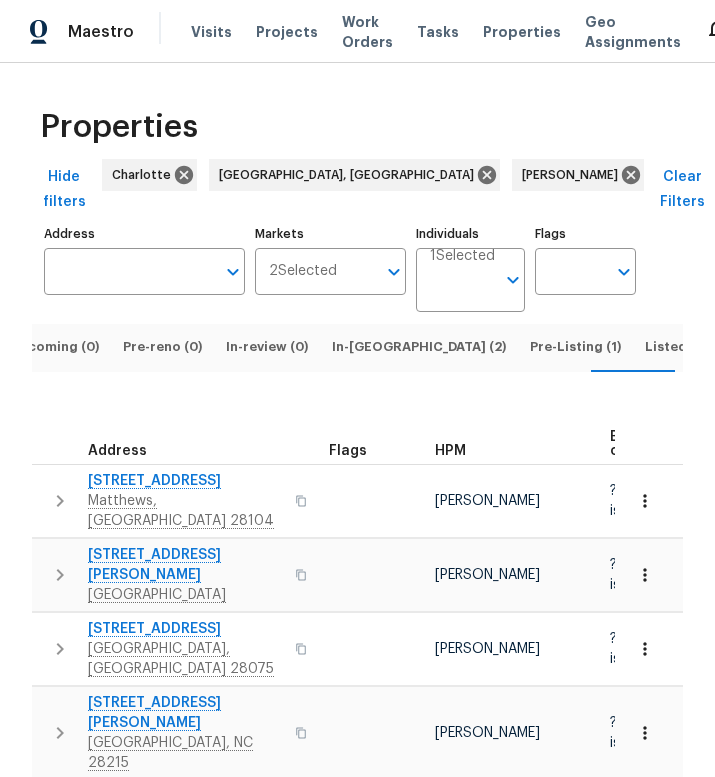 scroll, scrollTop: 0, scrollLeft: 0, axis: both 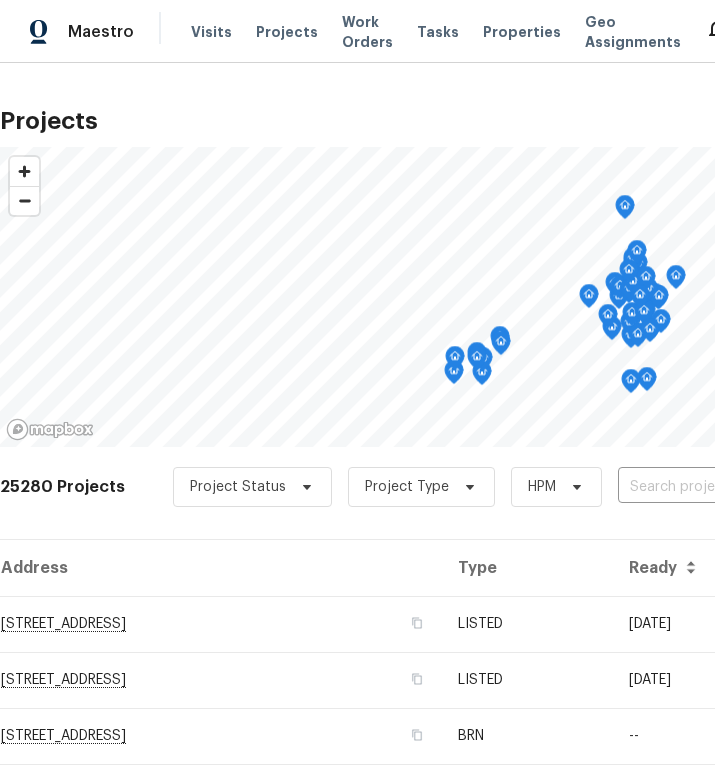 click at bounding box center [732, 487] 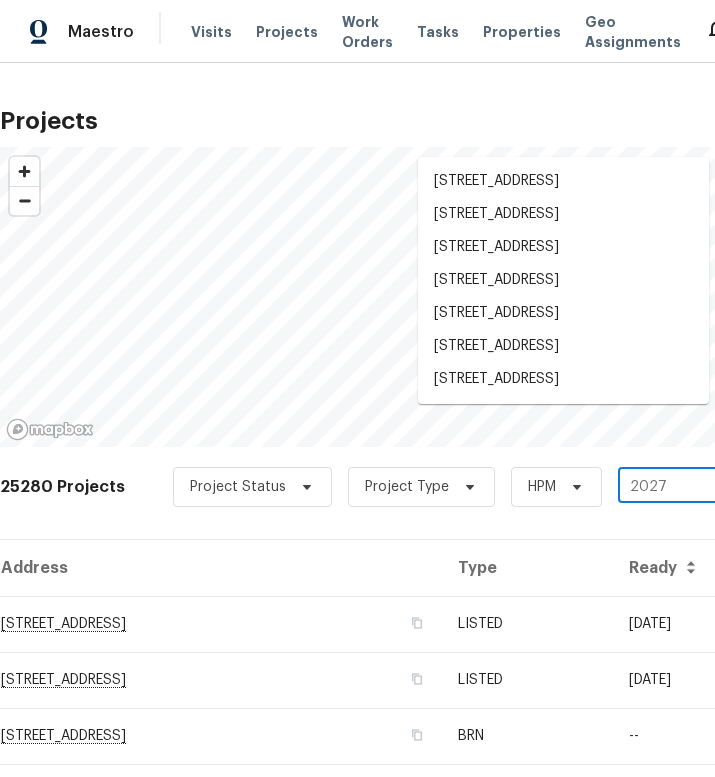 type on "2027 b" 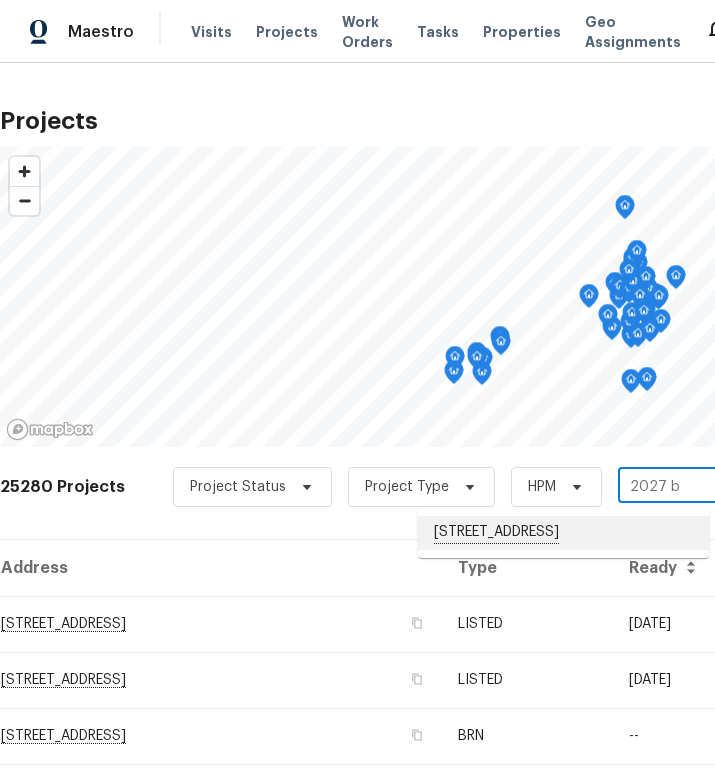 click on "[STREET_ADDRESS]" at bounding box center [563, 533] 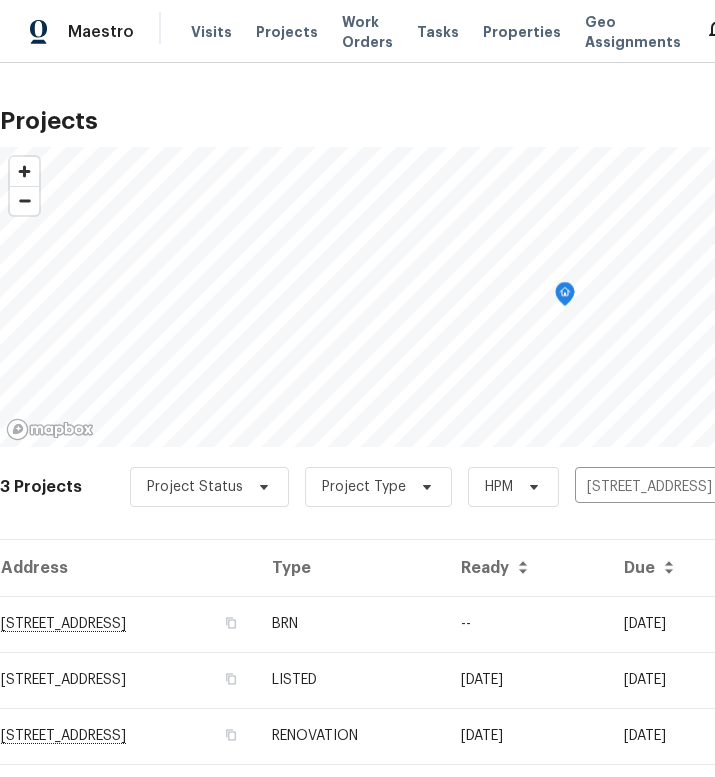 click on "[STREET_ADDRESS]" at bounding box center [128, 624] 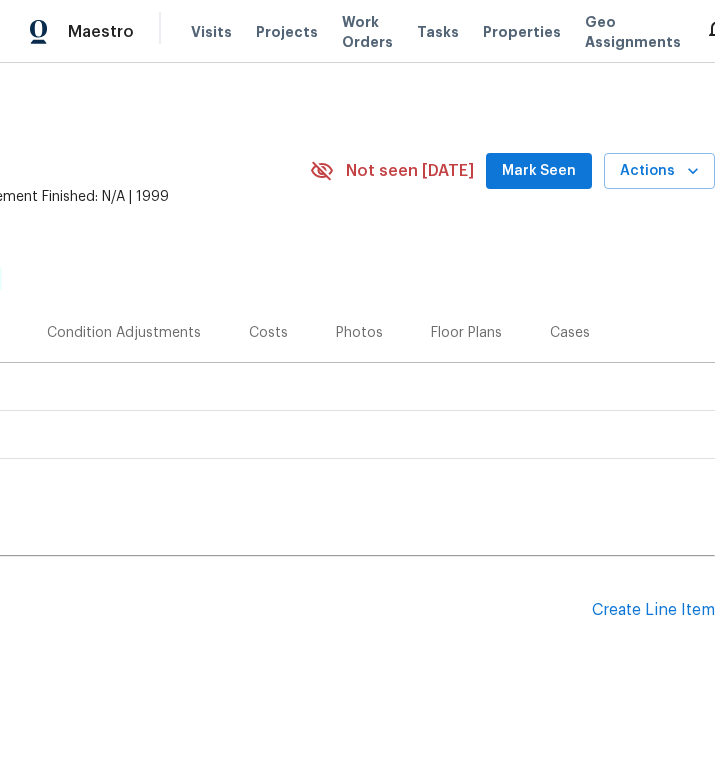 scroll, scrollTop: 0, scrollLeft: 415, axis: horizontal 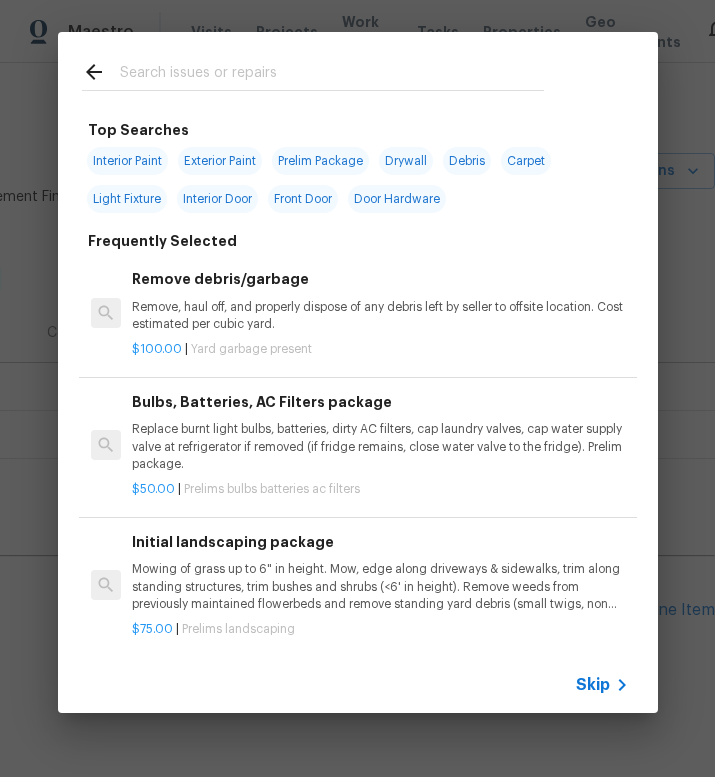 click at bounding box center (332, 75) 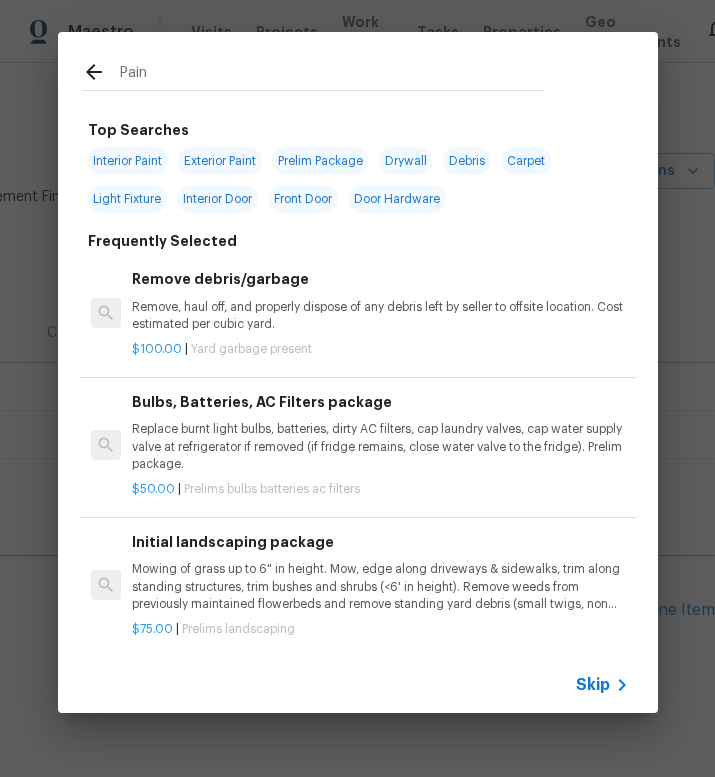 type on "Paint" 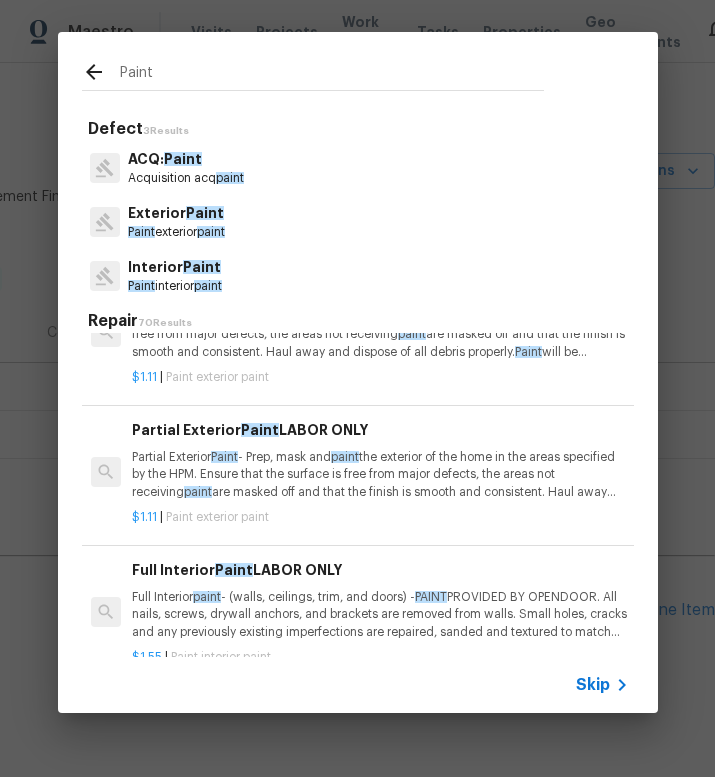 scroll, scrollTop: 1124, scrollLeft: -1, axis: both 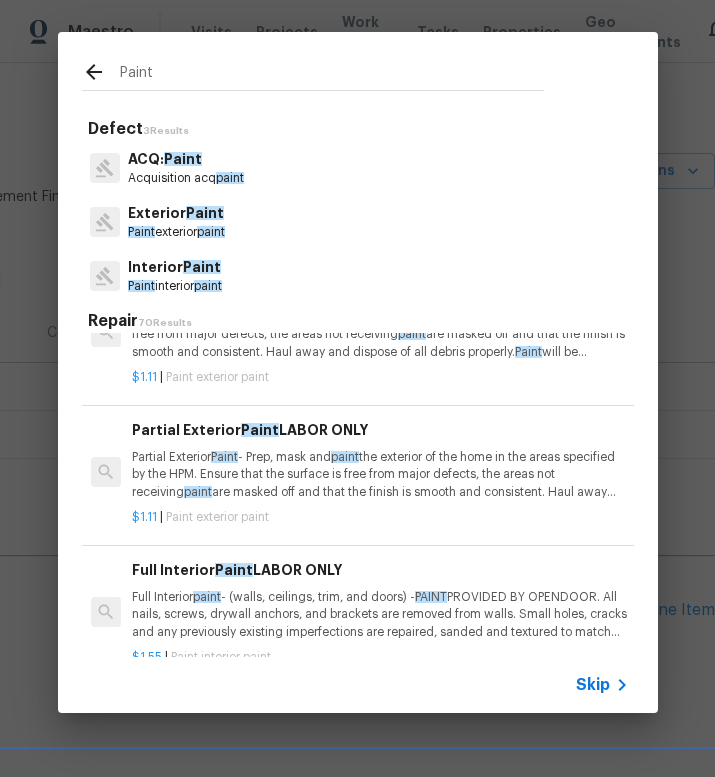 click on "paint" at bounding box center [208, 286] 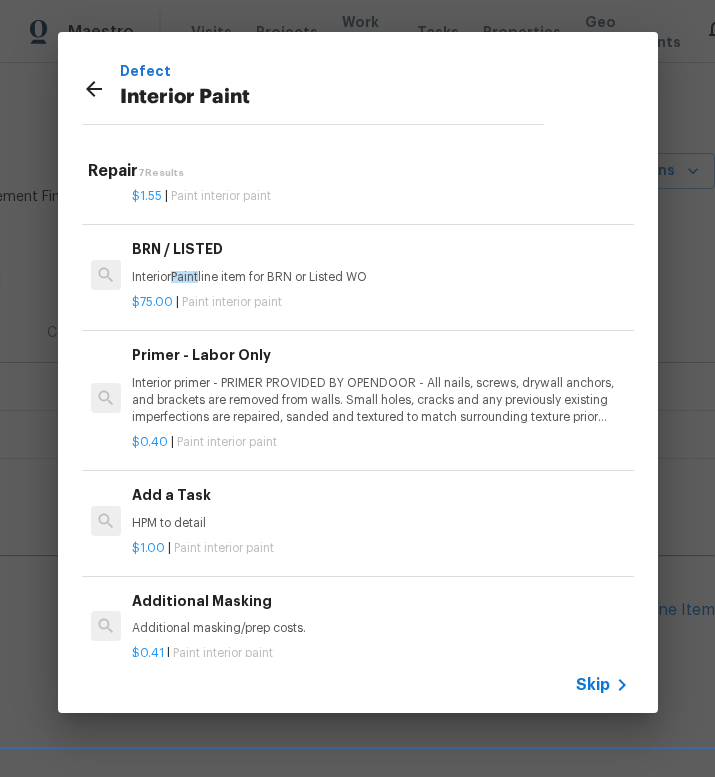 scroll, scrollTop: 340, scrollLeft: 0, axis: vertical 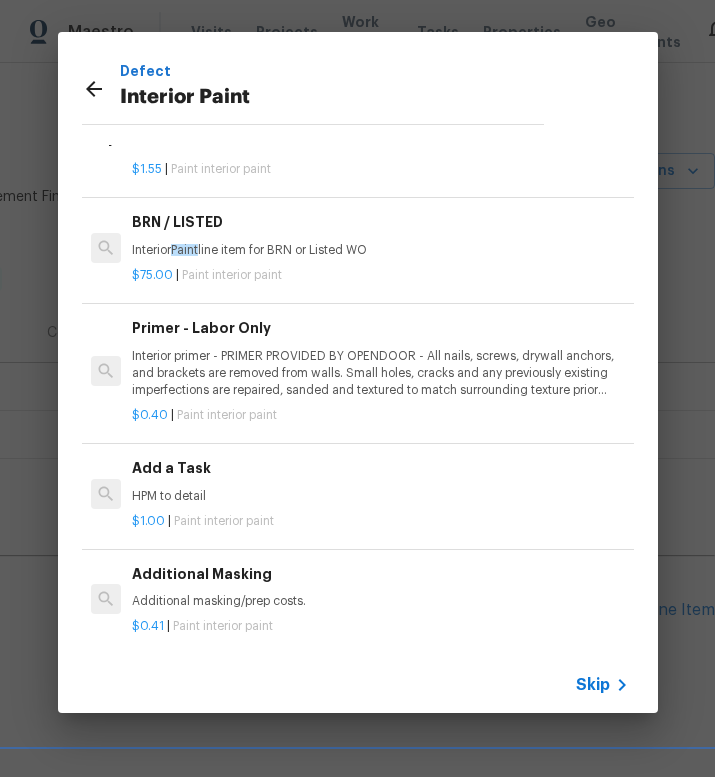 click on "Add a Task HPM to detail" at bounding box center (380, 481) 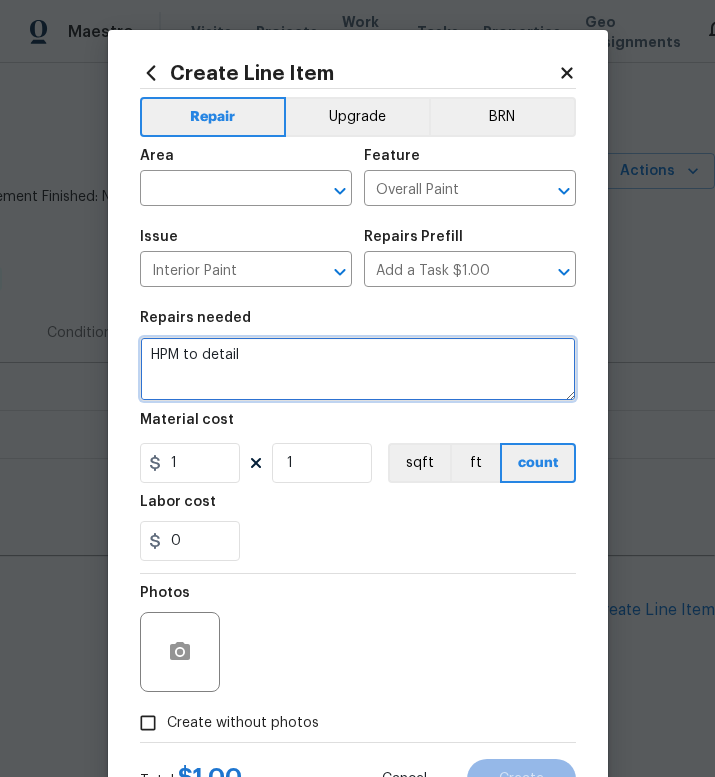 click on "HPM to detail" at bounding box center (358, 369) 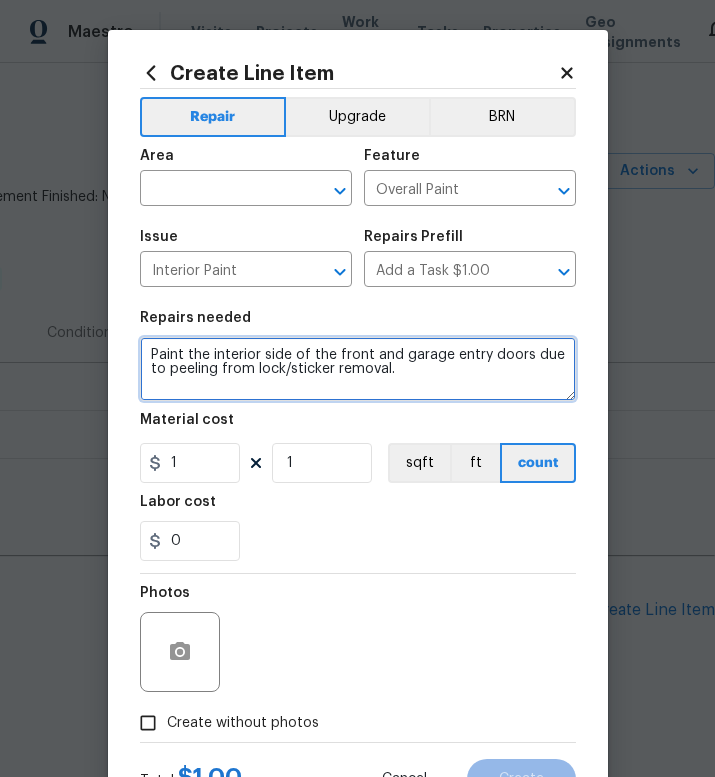 click on "Paint the interior side of the front and garage entry doors due to peeling from lock/sticker removal." at bounding box center (358, 369) 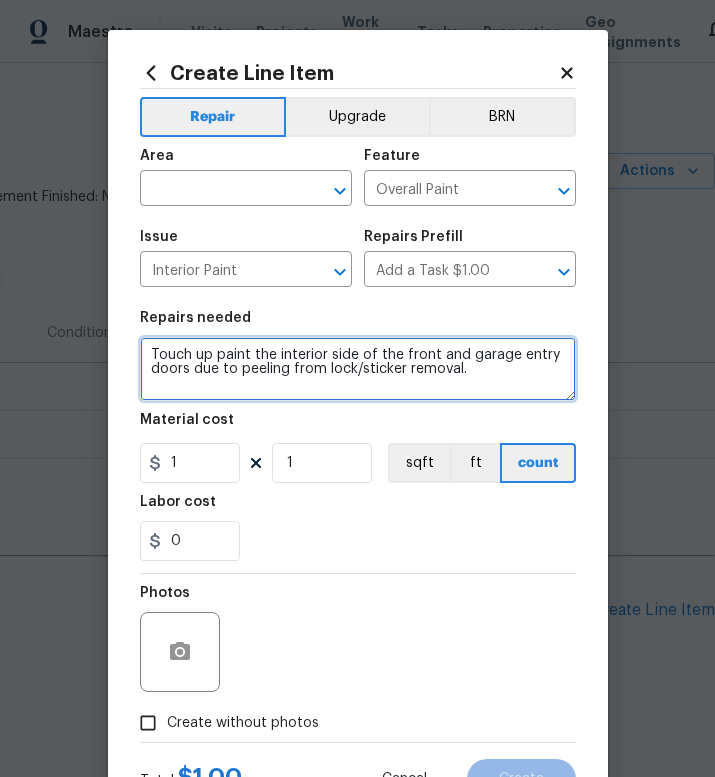 click on "Touch up paint the interior side of the front and garage entry doors due to peeling from lock/sticker removal." at bounding box center [358, 369] 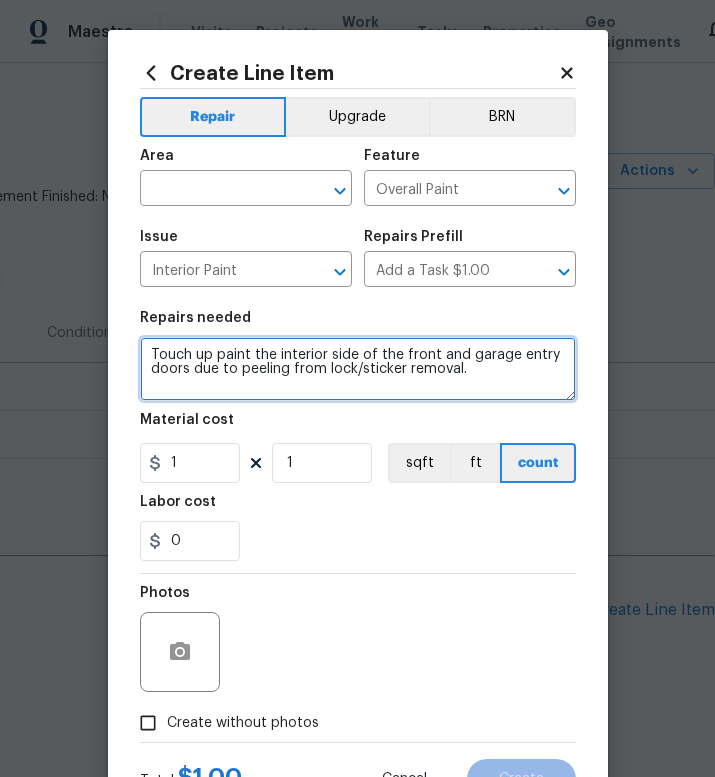 click on "Touch up paint the interior side of the front and garage entry doors due to peeling from lock/sticker removal." at bounding box center (358, 369) 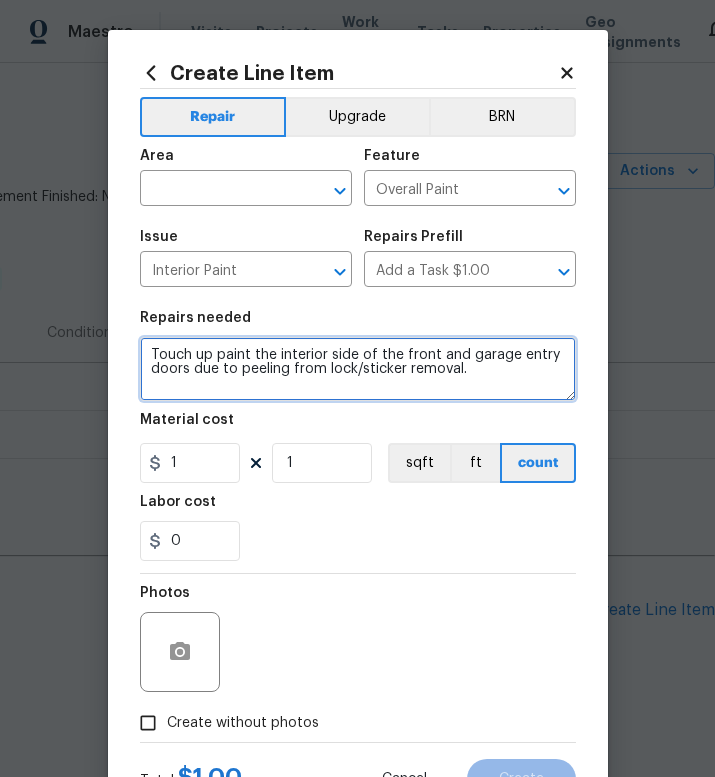 click on "Touch up paint the interior side of the front and garage entry doors due to peeling from lock/sticker removal." at bounding box center (358, 369) 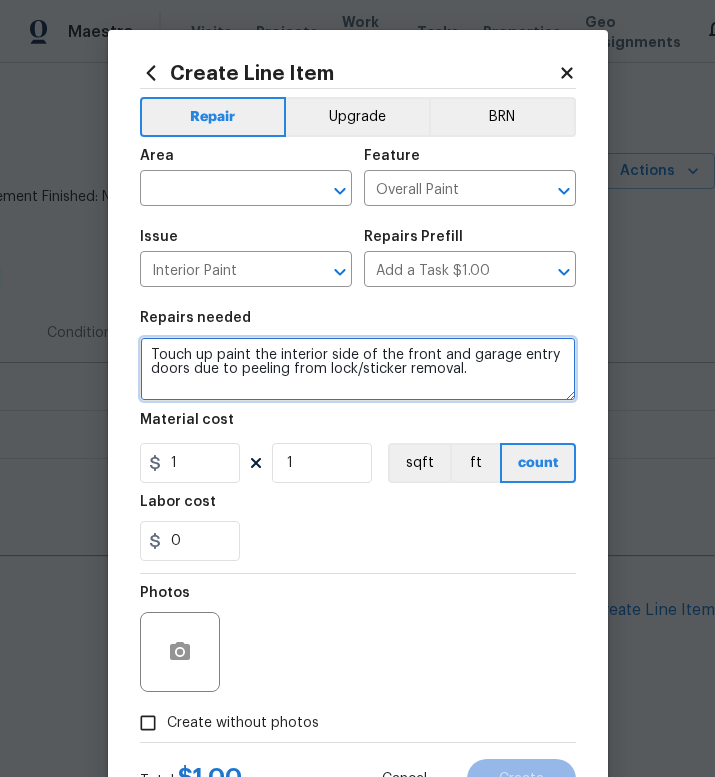 click on "Touch up paint the interior side of the front and garage entry doors due to peeling from lock/sticker removal." at bounding box center (358, 369) 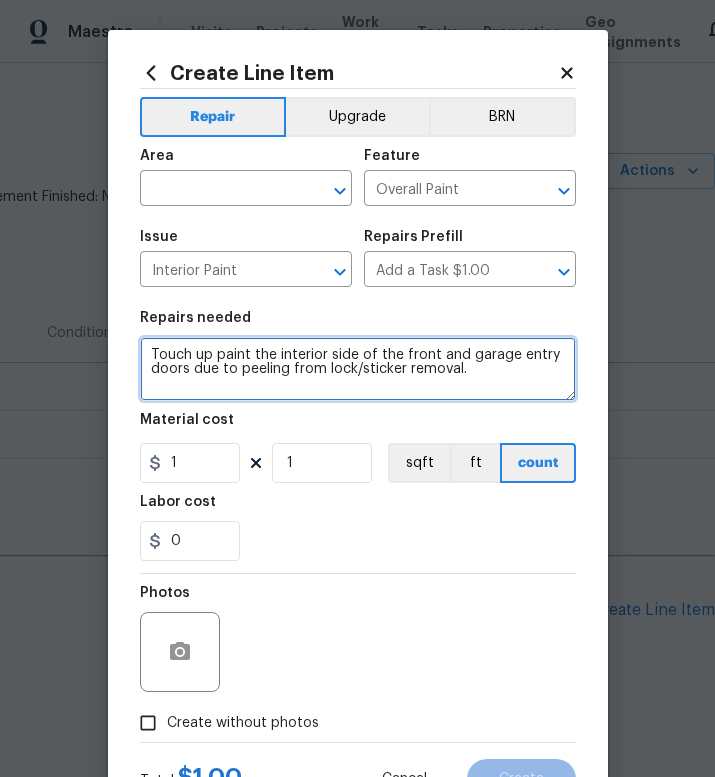 click on "Touch up paint the interior side of the front and garage entry doors due to peeling from lock/sticker removal." at bounding box center [358, 369] 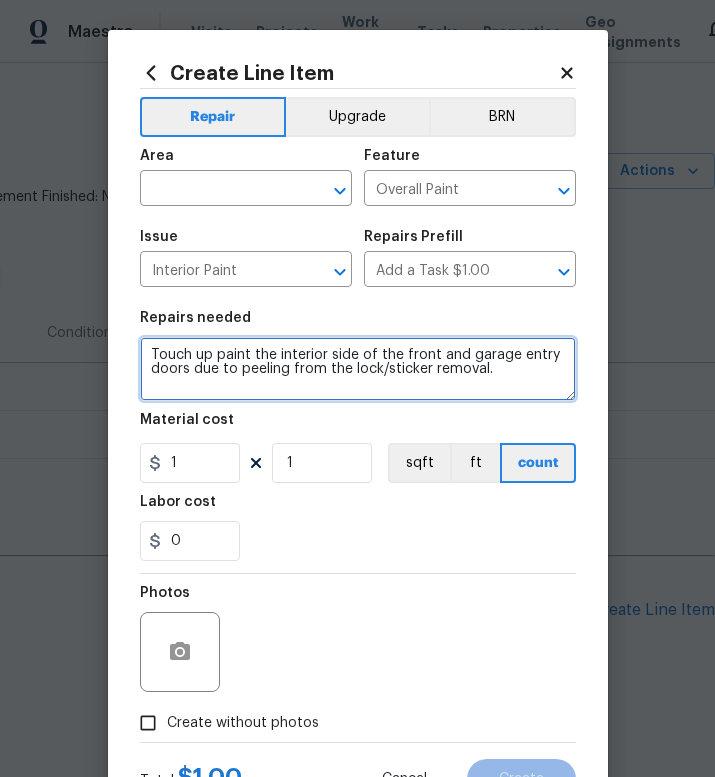 click on "Touch up paint the interior side of the front and garage entry doors due to peeling from the lock/sticker removal." at bounding box center [358, 369] 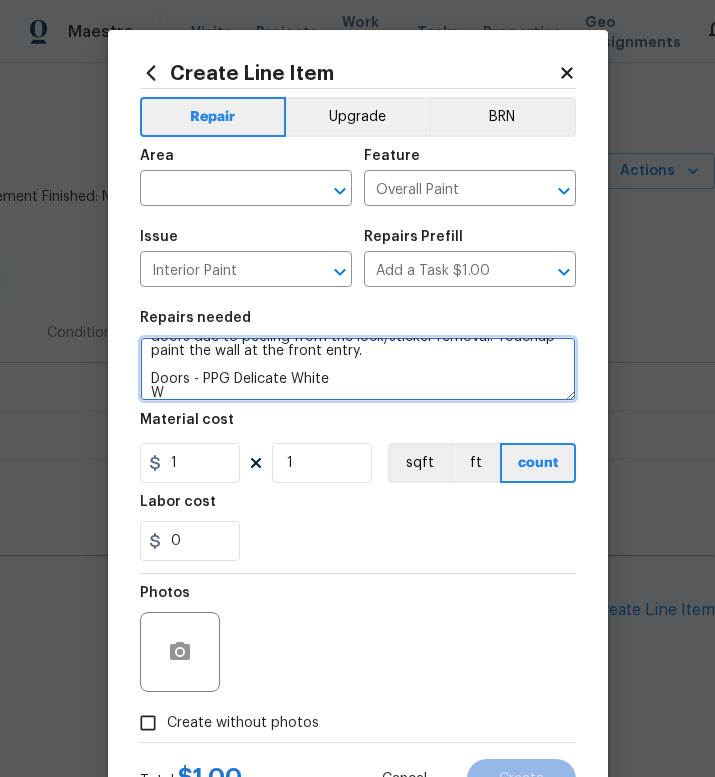 scroll, scrollTop: 32, scrollLeft: 0, axis: vertical 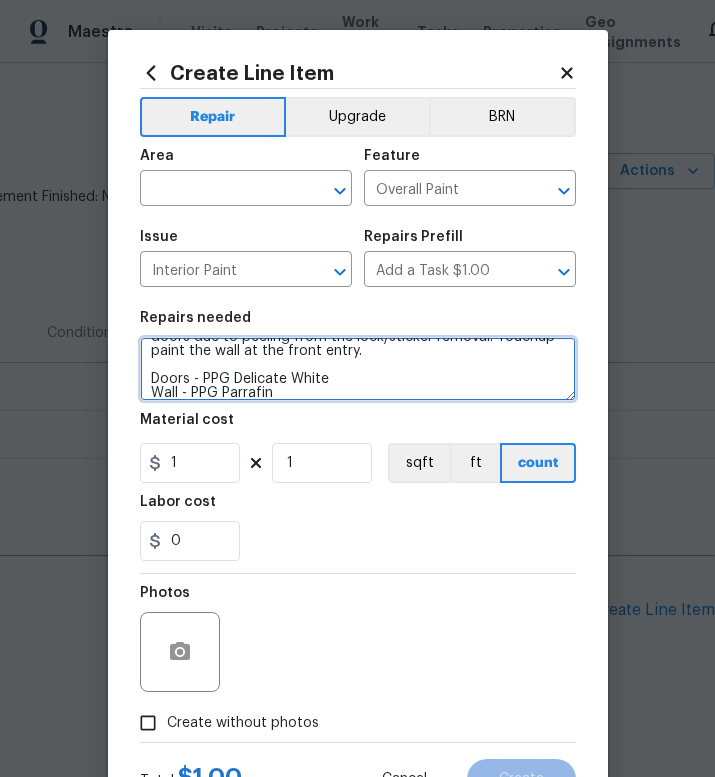type on "Touch up paint the interior side of the front and garage entry doors due to peeling from the lock/sticker removal. Touchup paint the wall at the front entry.
Doors - PPG Delicate White
Wall - PPG Parrafin" 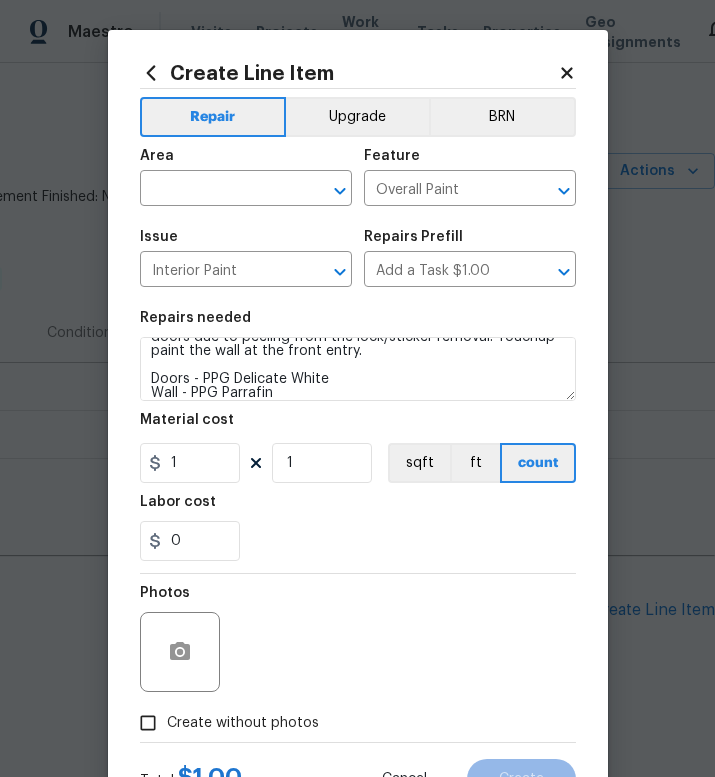 click at bounding box center [218, 190] 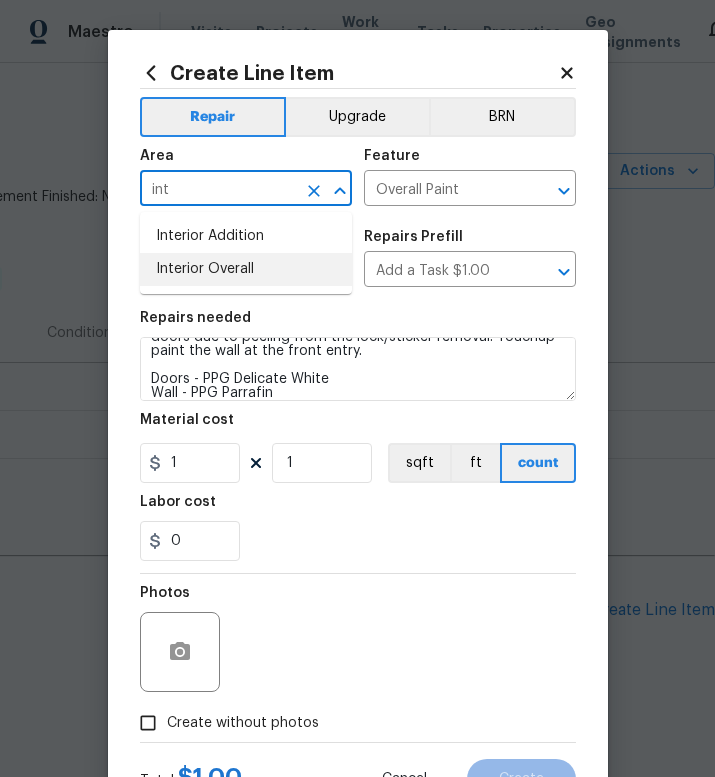 click on "Interior Overall" at bounding box center (246, 269) 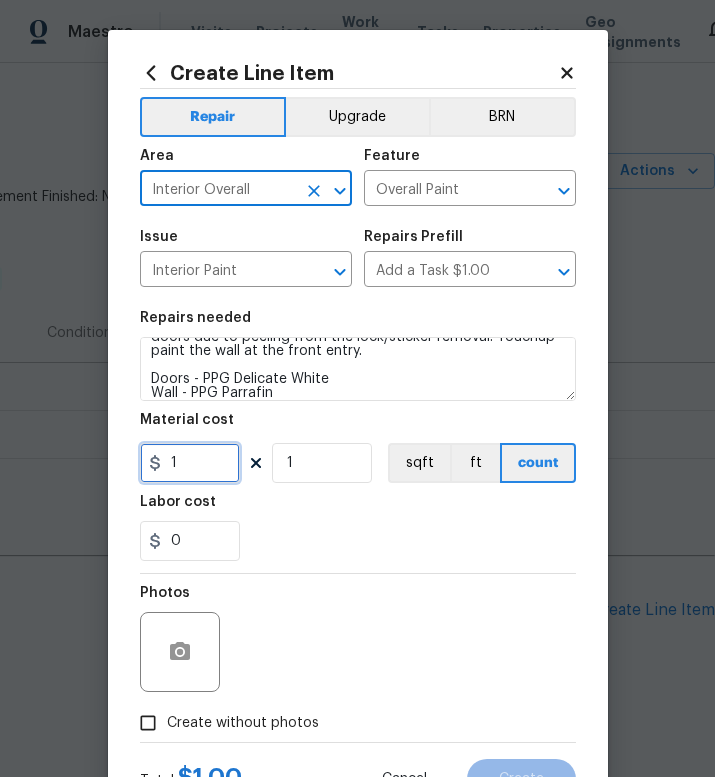 click on "1" at bounding box center (190, 463) 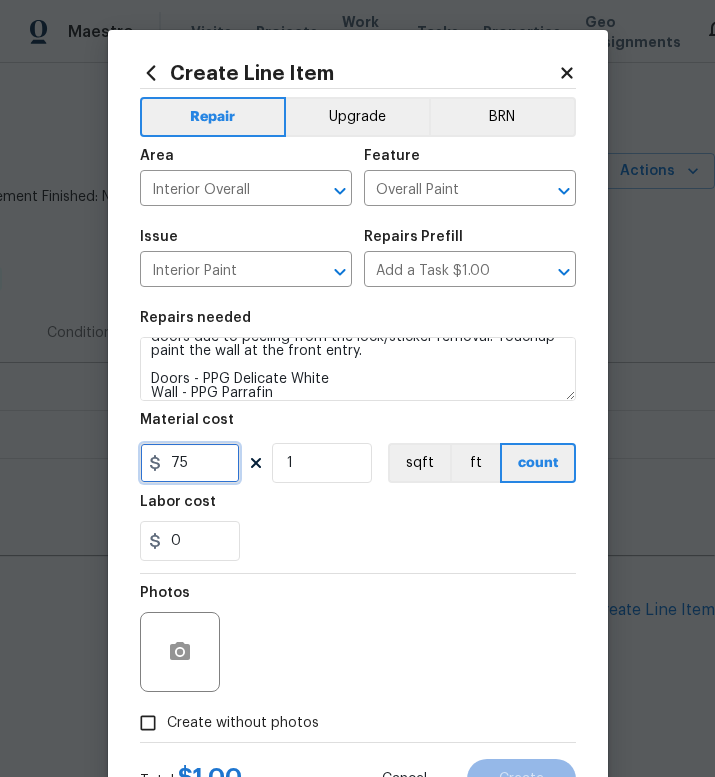 type on "75" 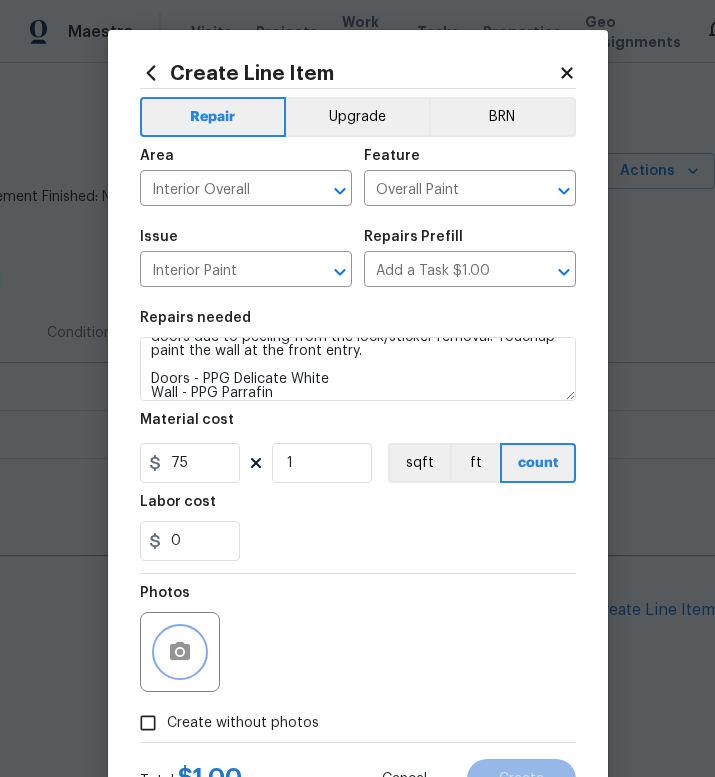 click 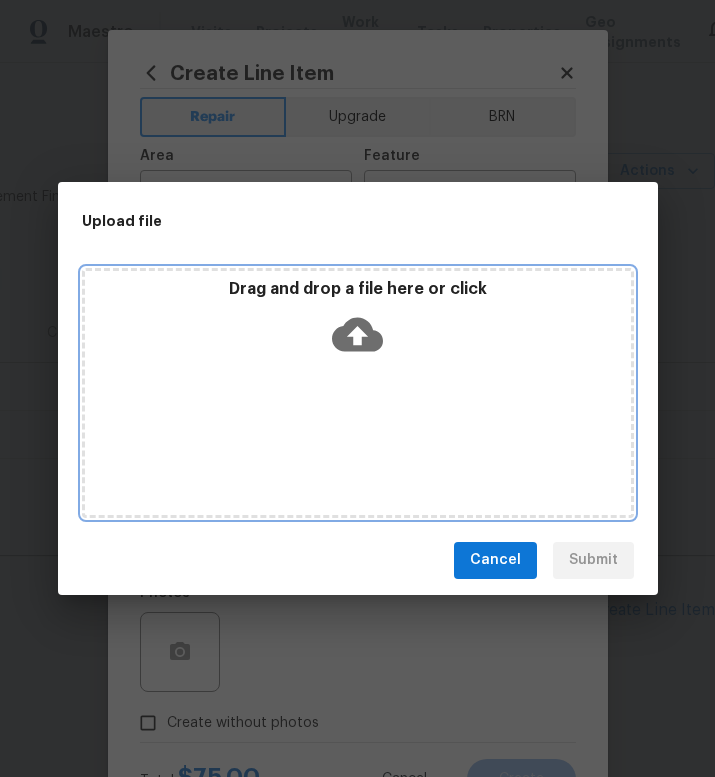 click 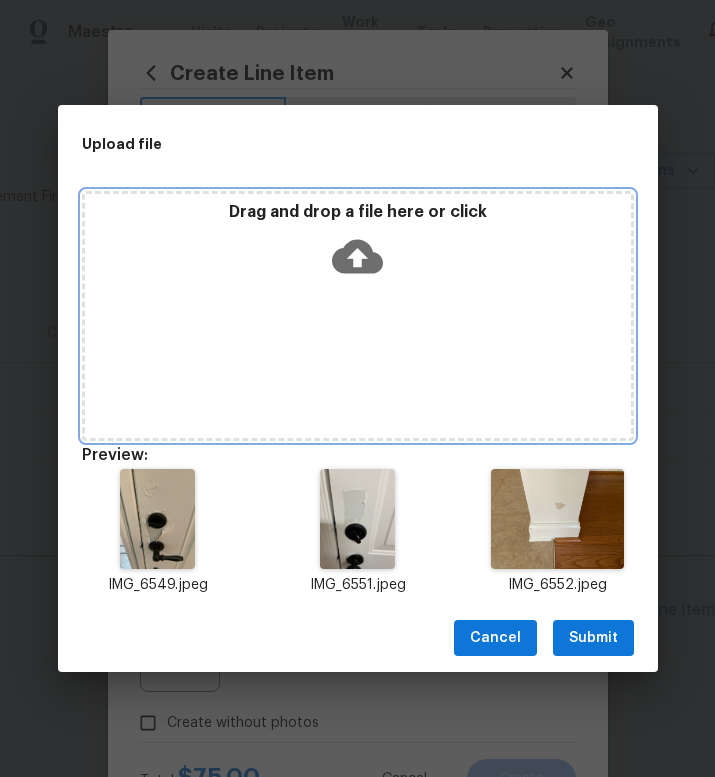 click 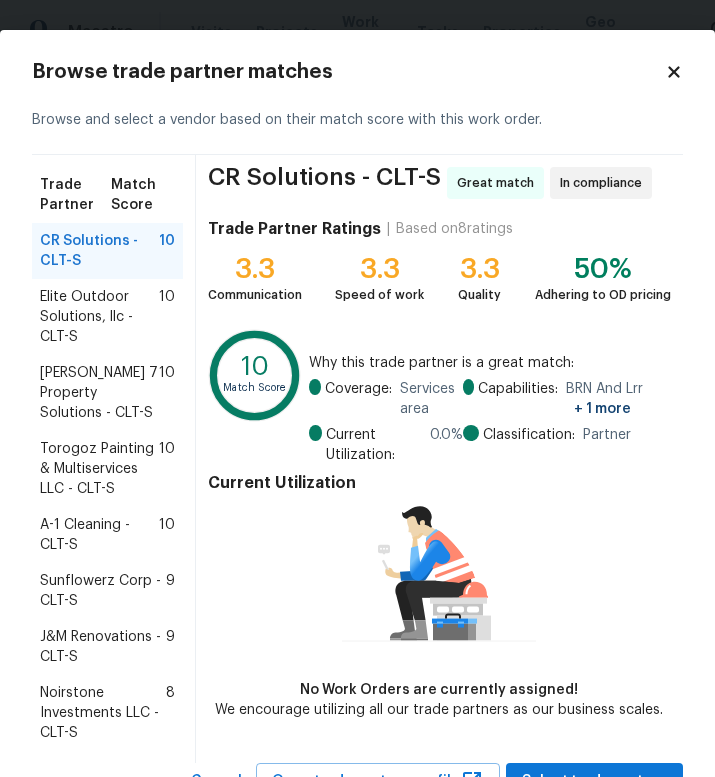 scroll, scrollTop: 0, scrollLeft: 0, axis: both 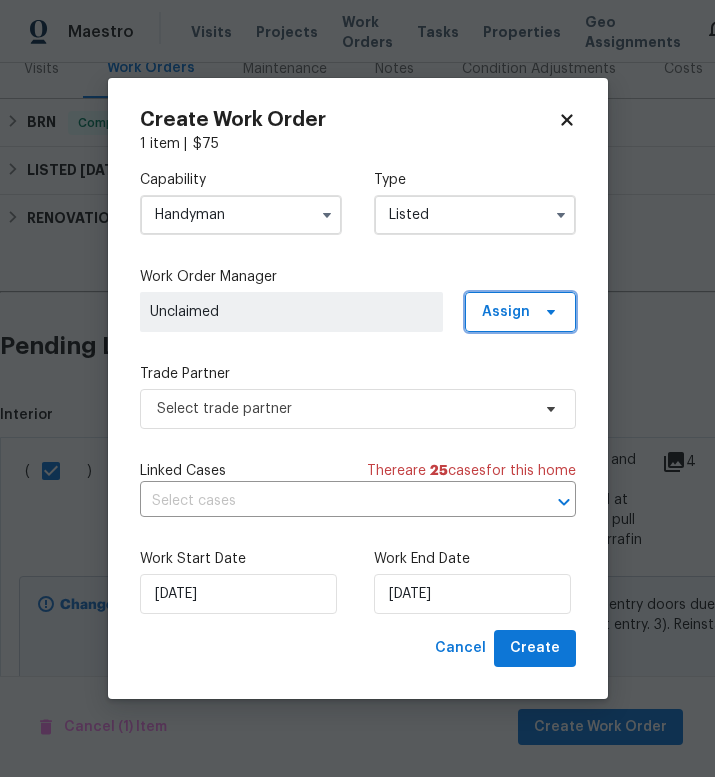 click on "Assign" at bounding box center (520, 312) 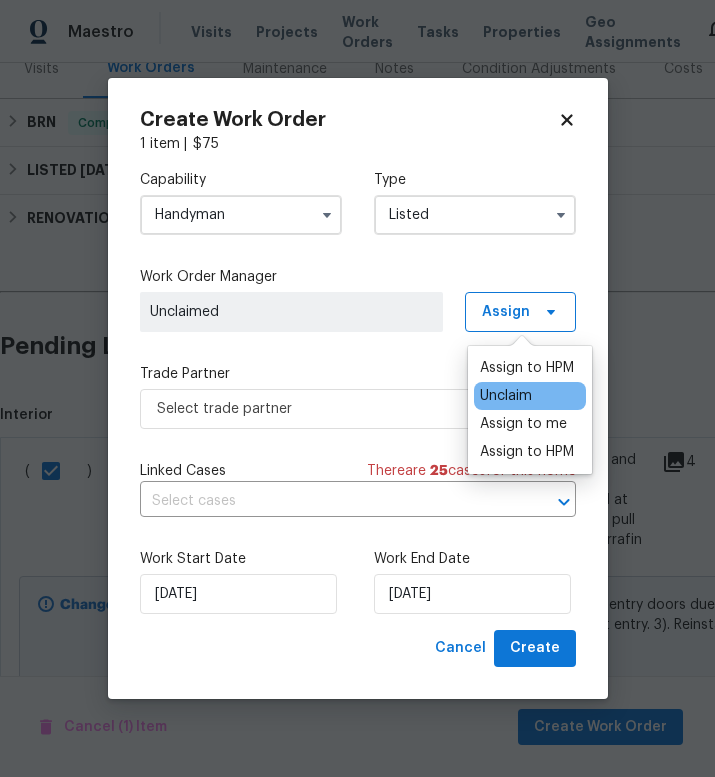 click on "Assign to me" at bounding box center (523, 424) 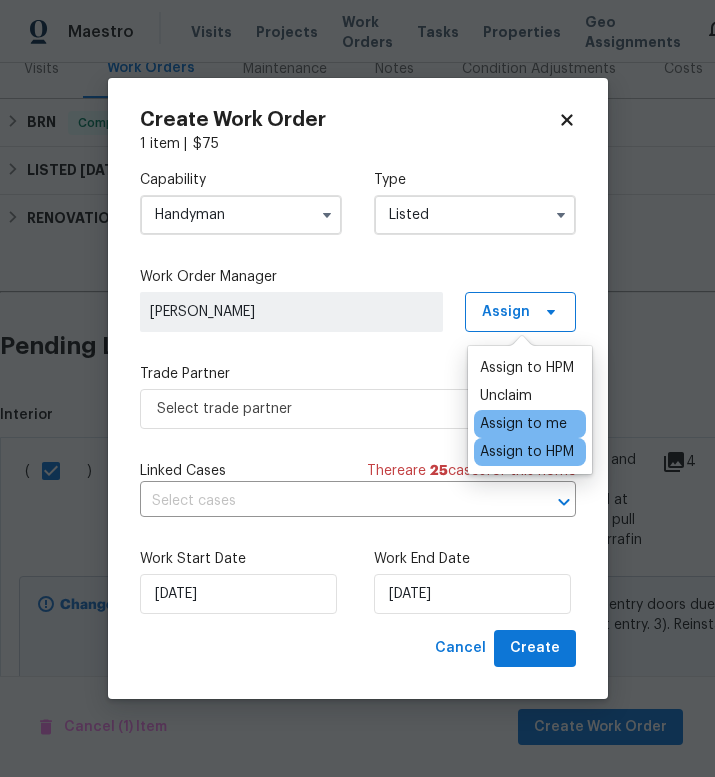 click on "Capability   Handyman Type   Listed Work Order Manager   [PERSON_NAME] Assign Trade Partner   Select trade partner Linked Cases There  are   25  case s  for this home   ​ Work Start Date   [DATE] Work End Date   [DATE]" at bounding box center [358, 392] 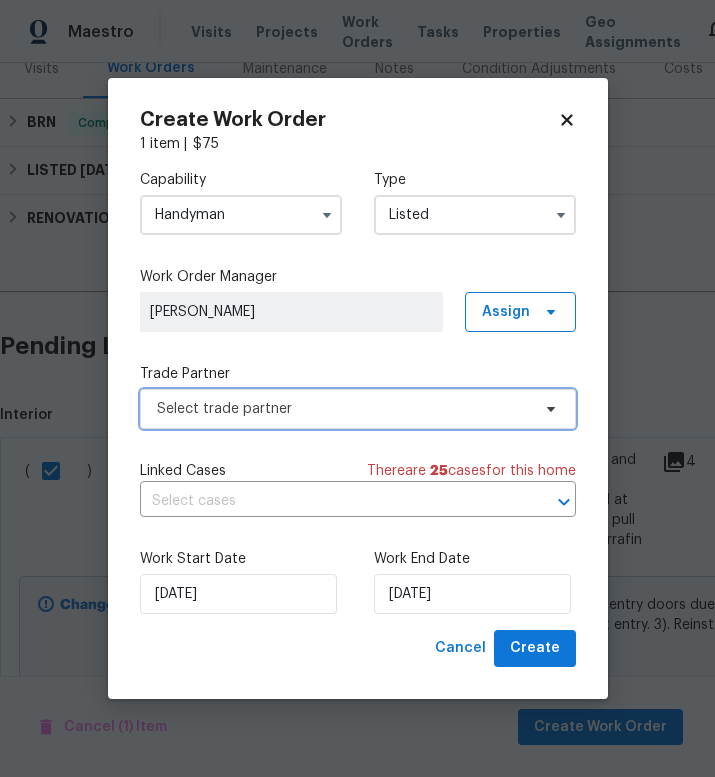 click on "Select trade partner" at bounding box center [358, 409] 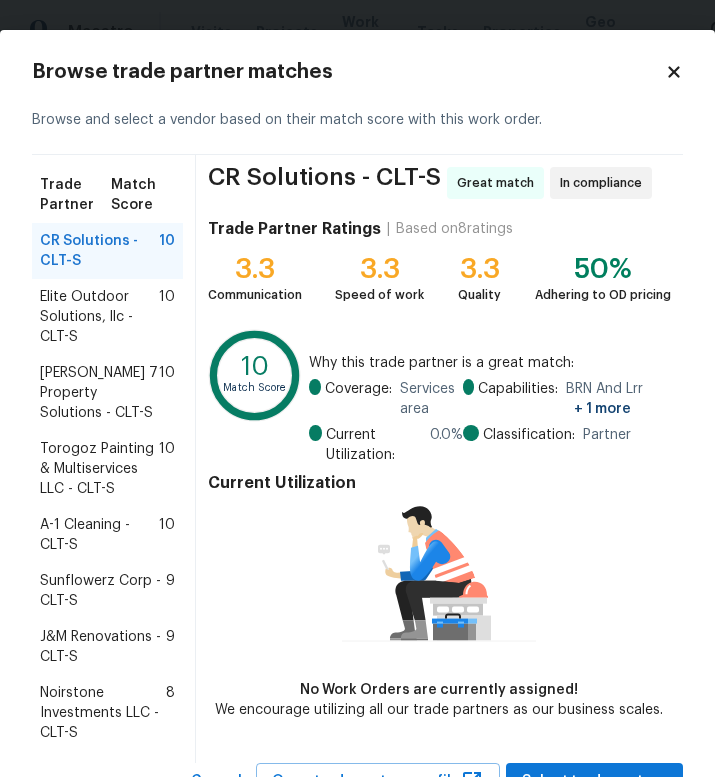 click on "J&M Renovations - CLT-S" at bounding box center (103, 647) 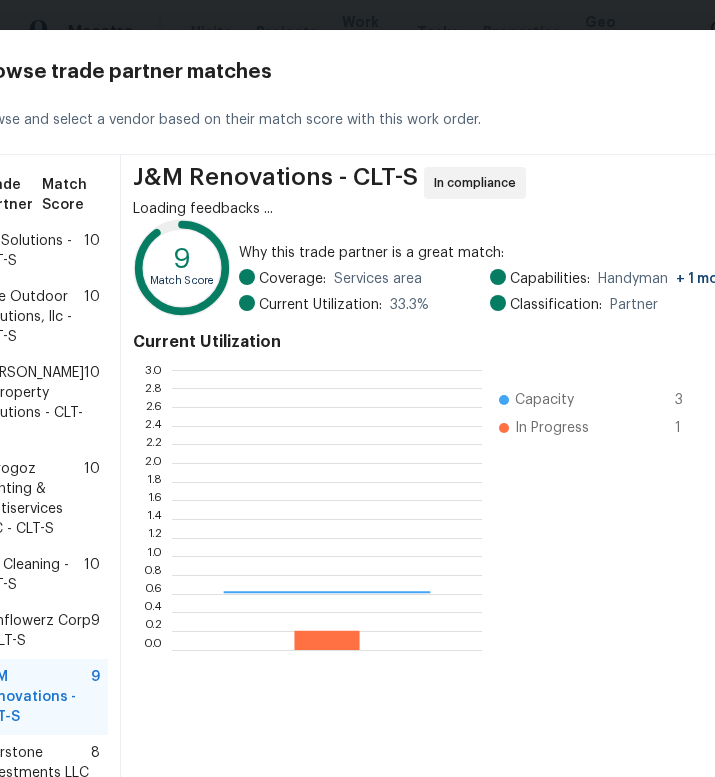 scroll, scrollTop: 2, scrollLeft: 2, axis: both 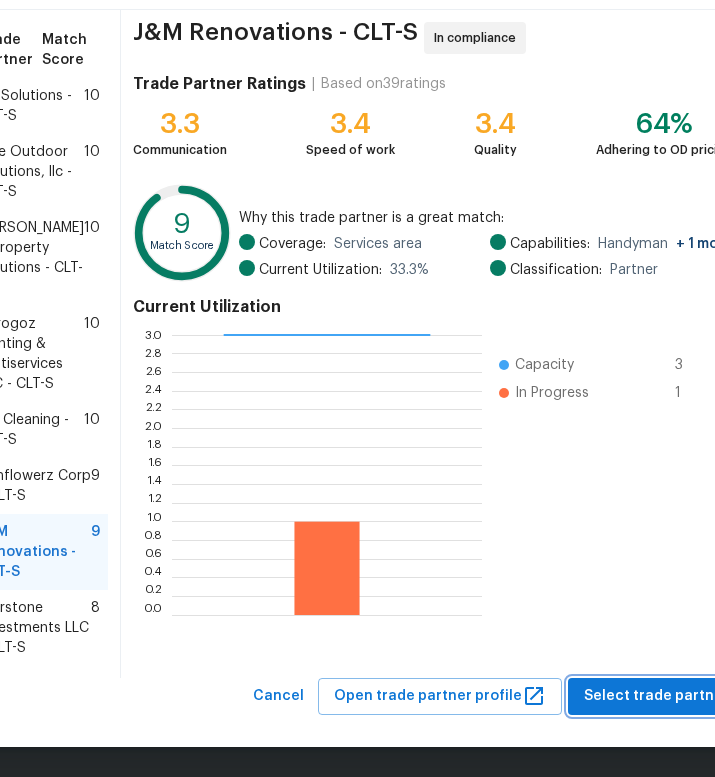 click on "Select trade partner" at bounding box center (656, 696) 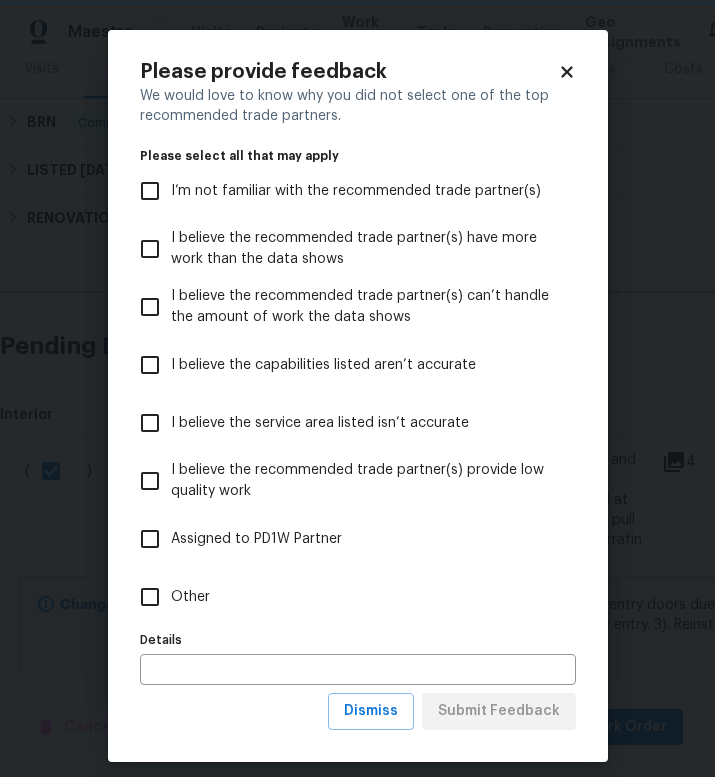 scroll, scrollTop: 0, scrollLeft: 0, axis: both 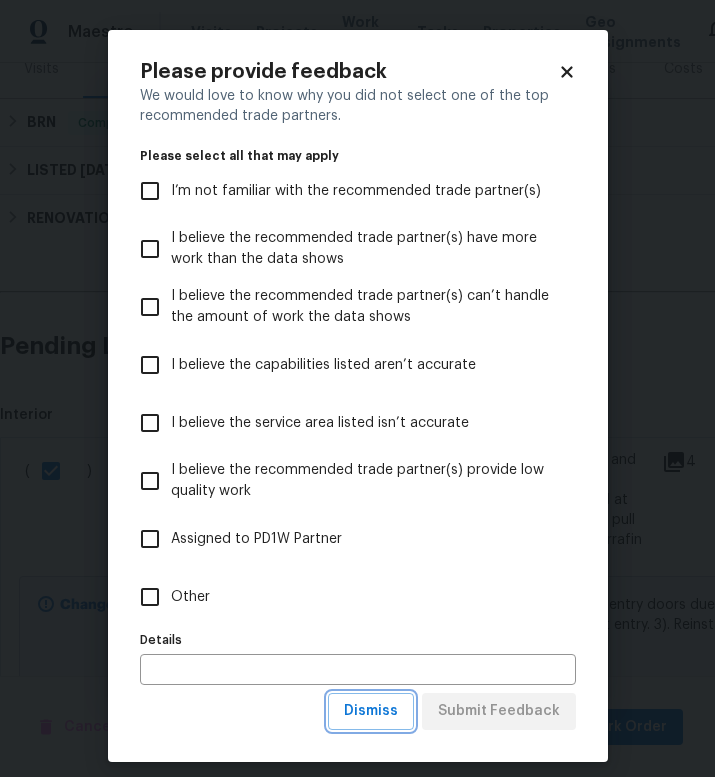 click on "Dismiss" at bounding box center [371, 711] 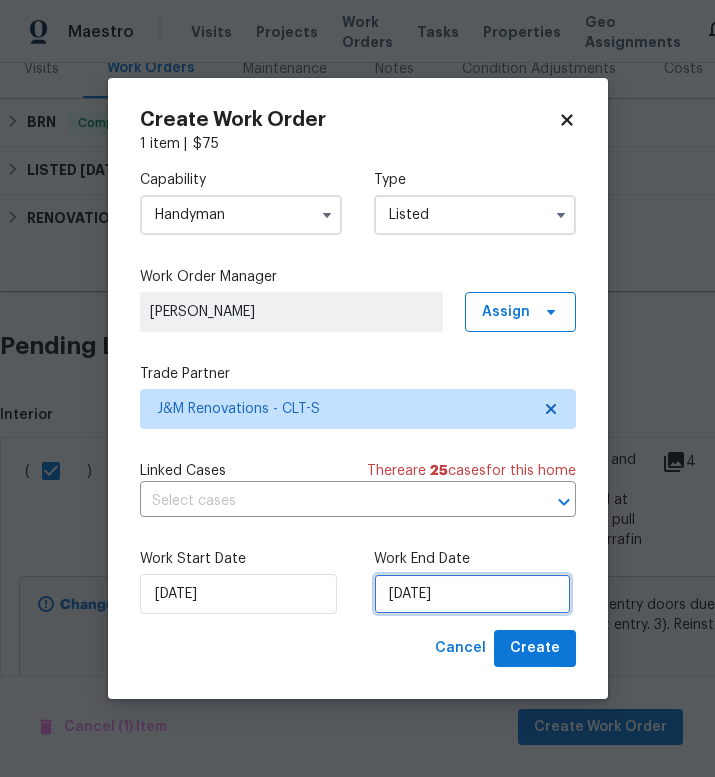 click on "[DATE]" at bounding box center (472, 594) 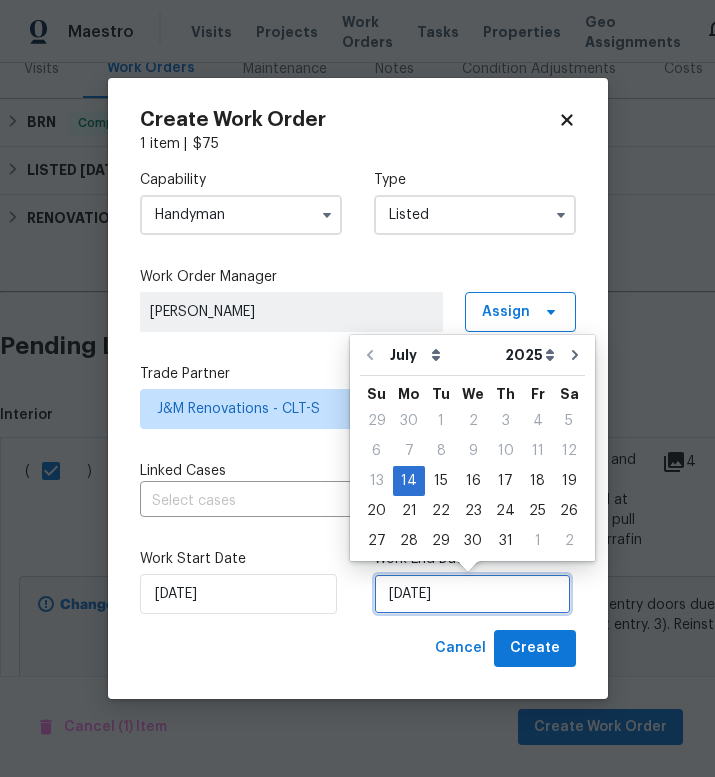 scroll, scrollTop: 81, scrollLeft: 0, axis: vertical 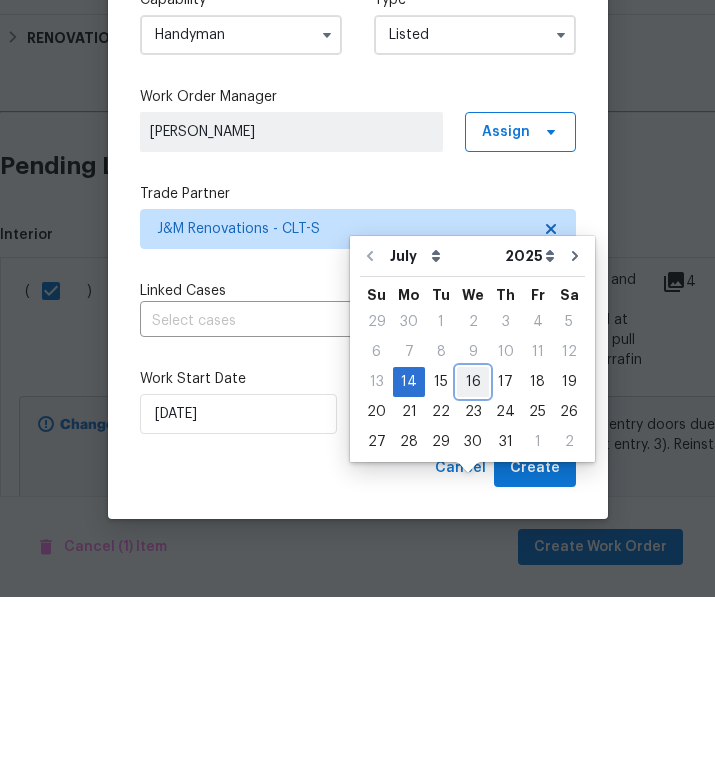 click on "16" at bounding box center [473, 562] 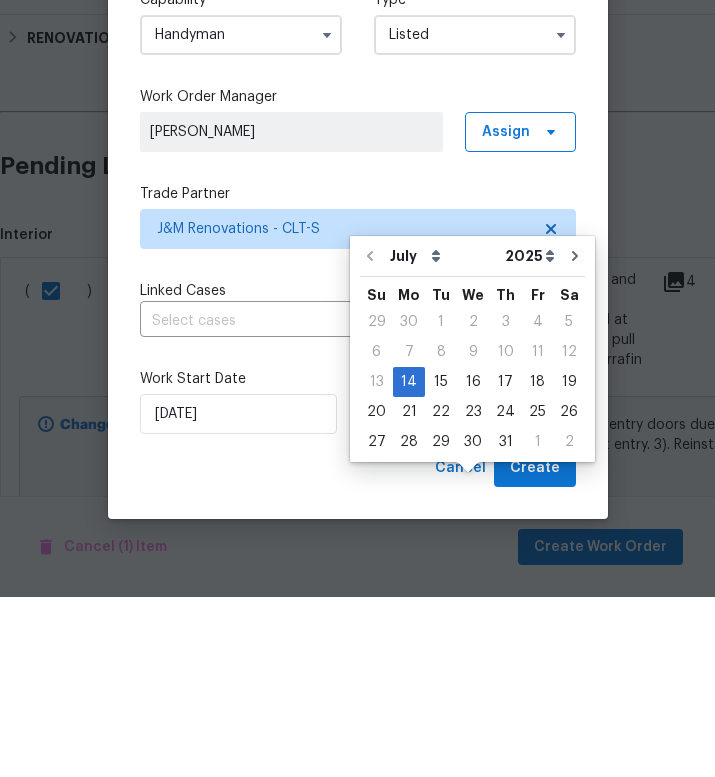 scroll, scrollTop: 80, scrollLeft: 0, axis: vertical 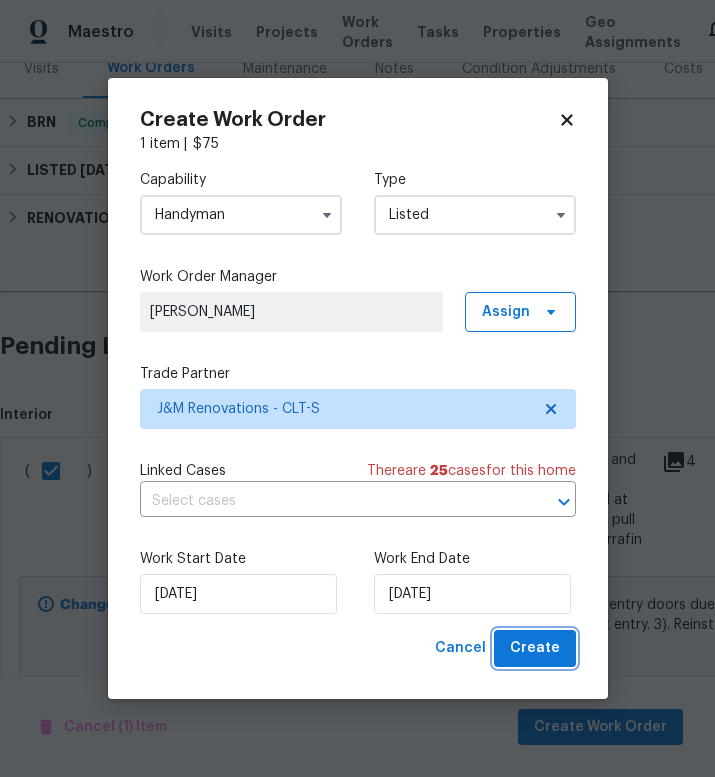 click on "Create" at bounding box center [535, 648] 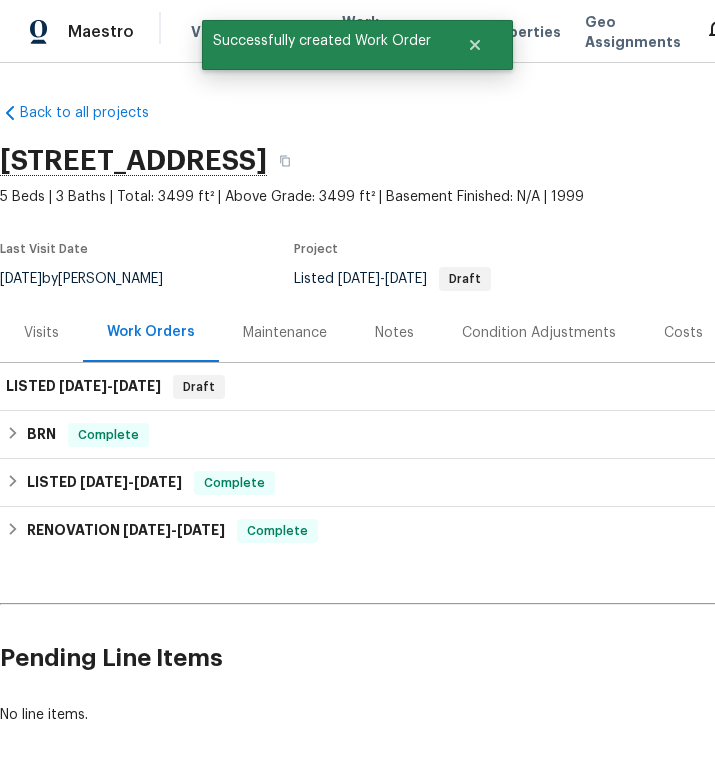 scroll, scrollTop: 0, scrollLeft: 0, axis: both 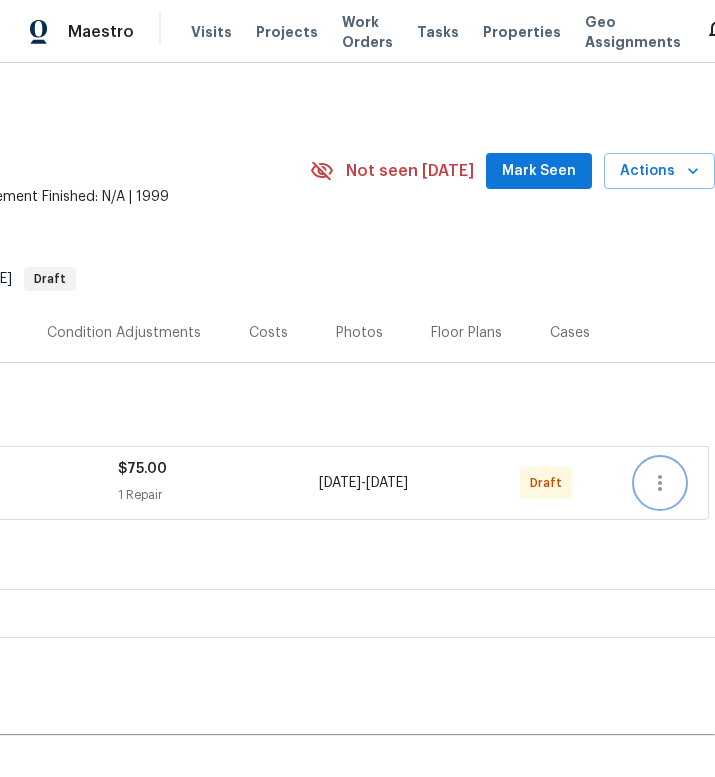 click 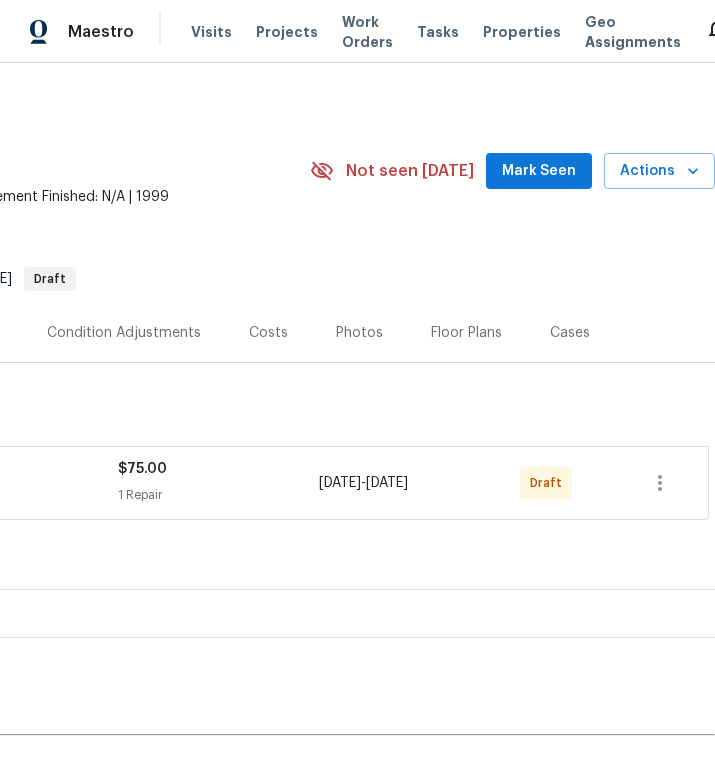 scroll, scrollTop: 0, scrollLeft: 415, axis: horizontal 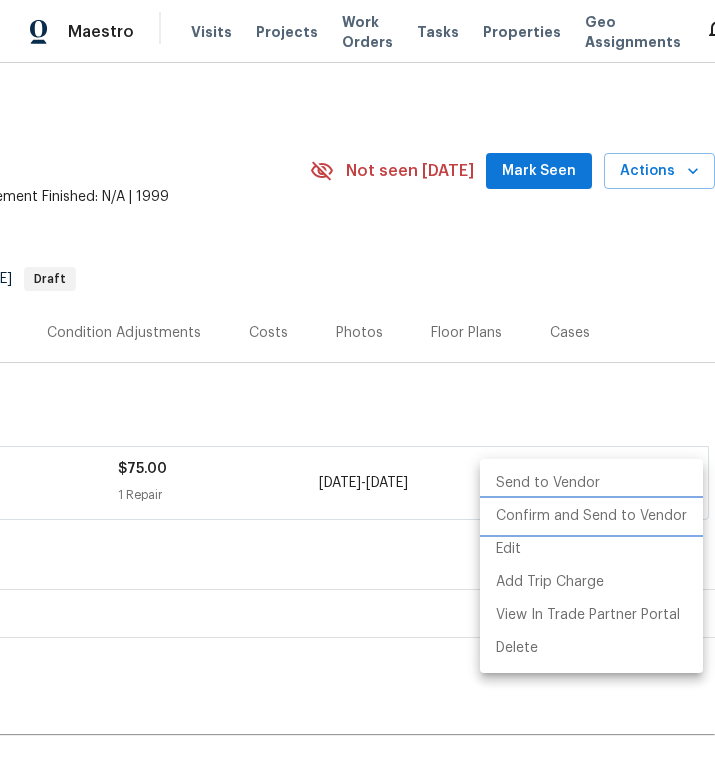 click on "Confirm and Send to Vendor" at bounding box center [591, 516] 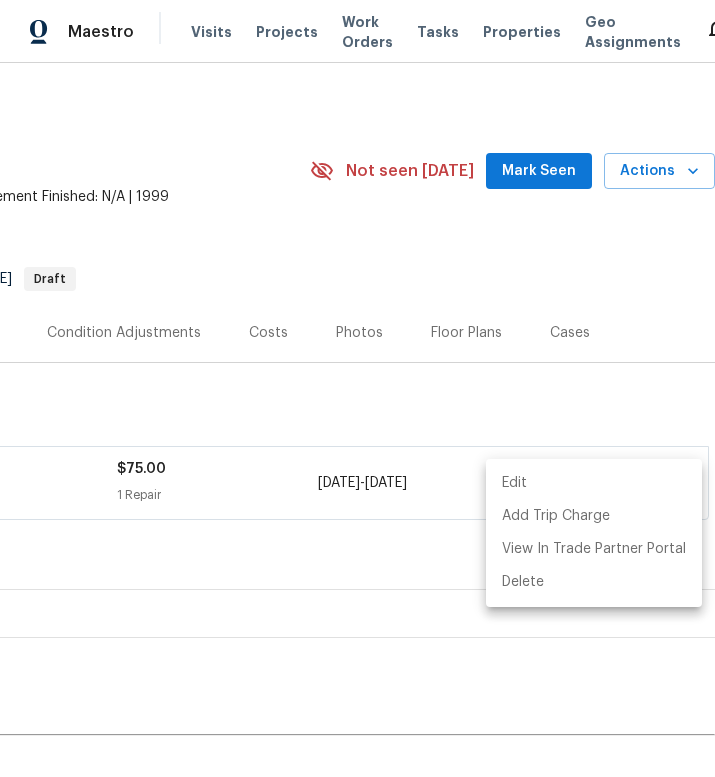 click at bounding box center (357, 388) 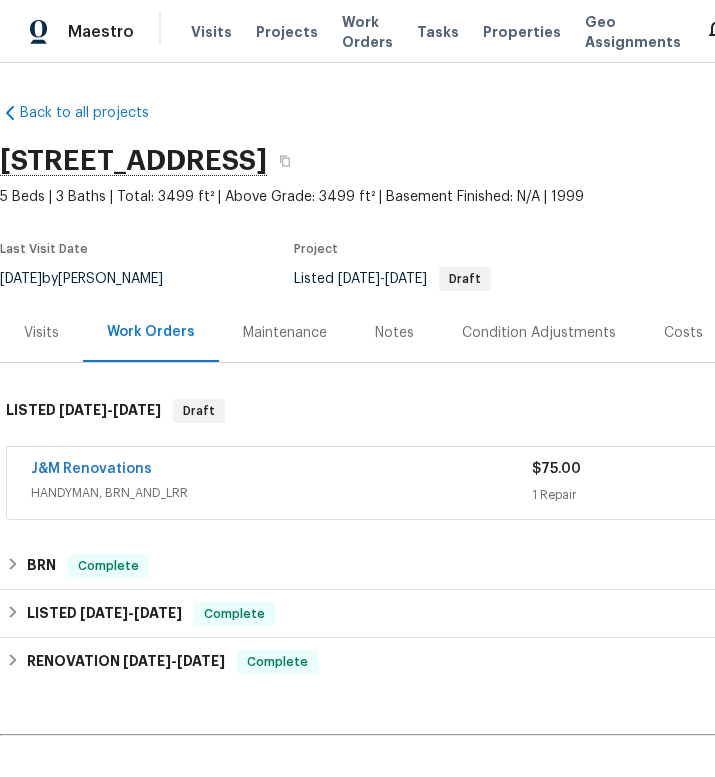 scroll, scrollTop: 0, scrollLeft: 0, axis: both 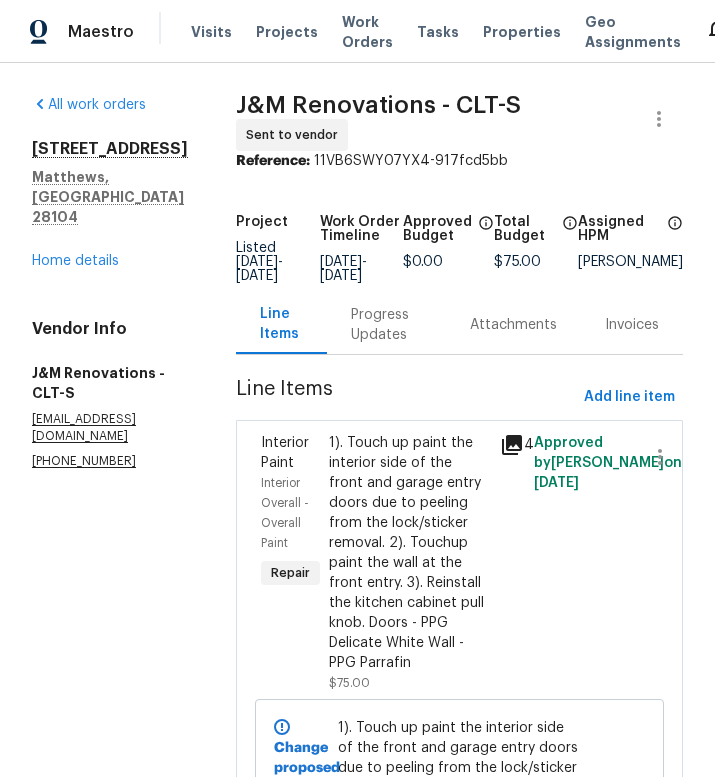 click on "Progress Updates" at bounding box center (386, 325) 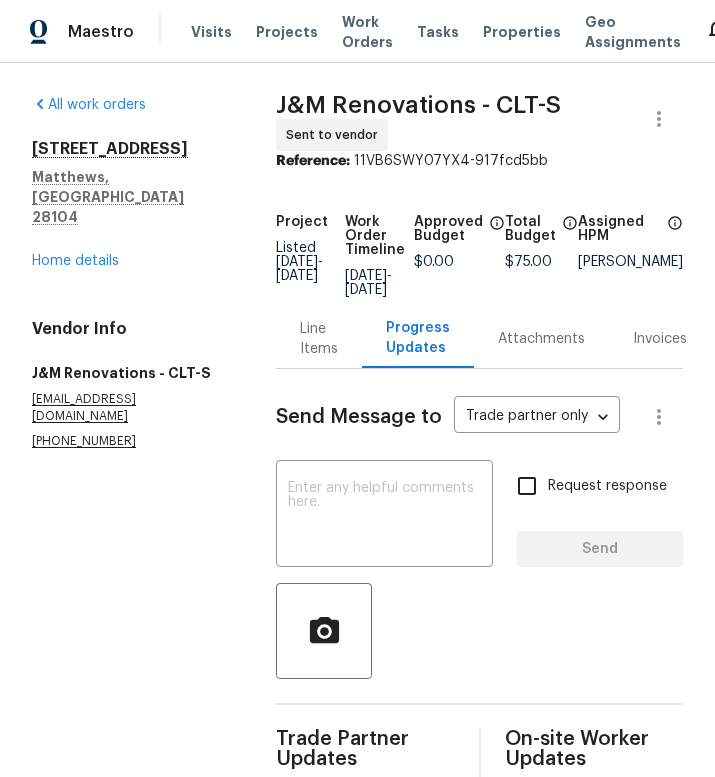 click at bounding box center (384, 516) 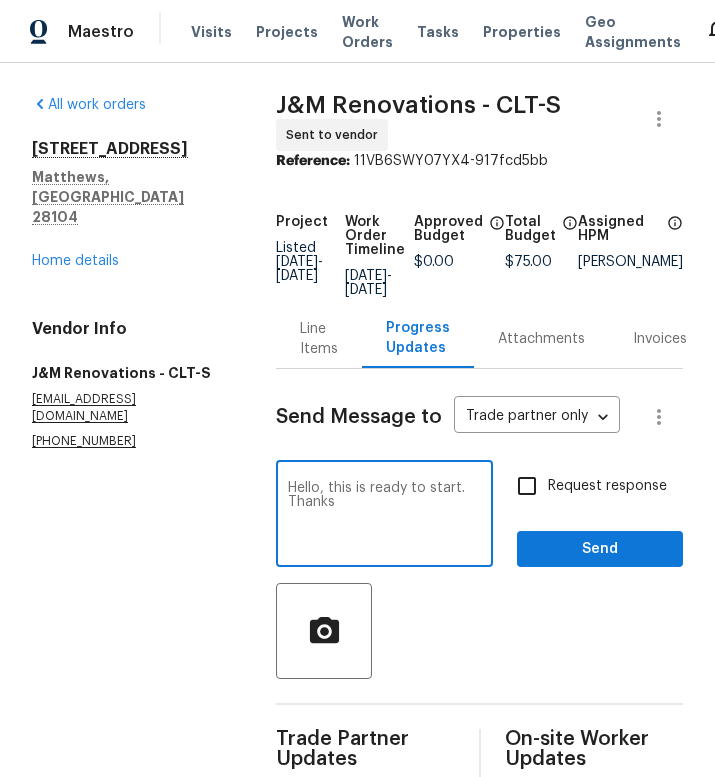 type on "Hello, this is ready to start. Thanks" 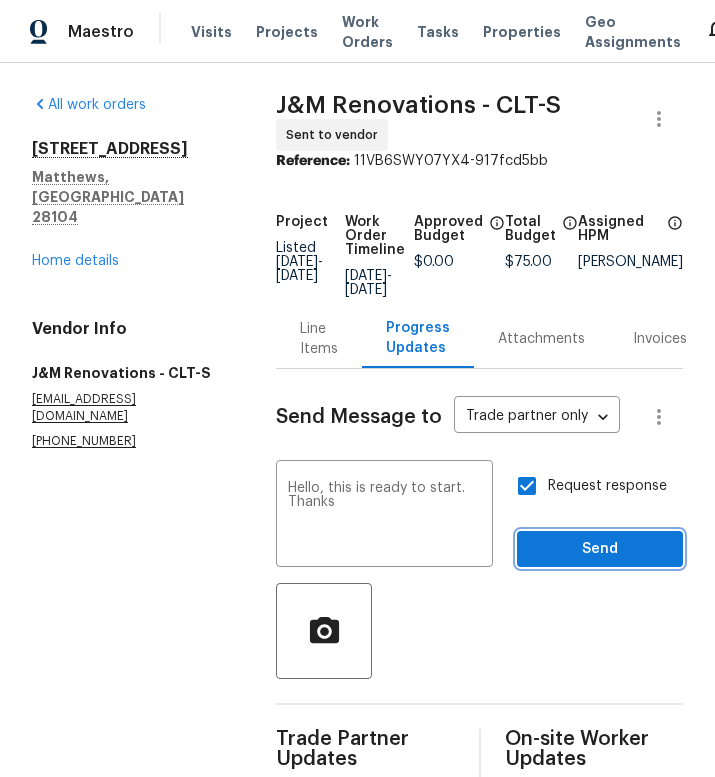click on "Send" at bounding box center (600, 549) 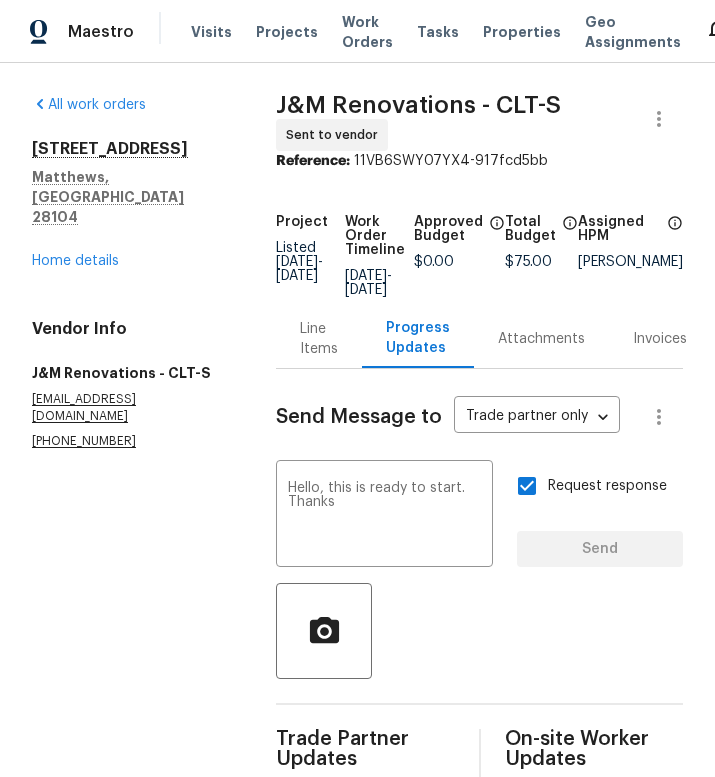 type 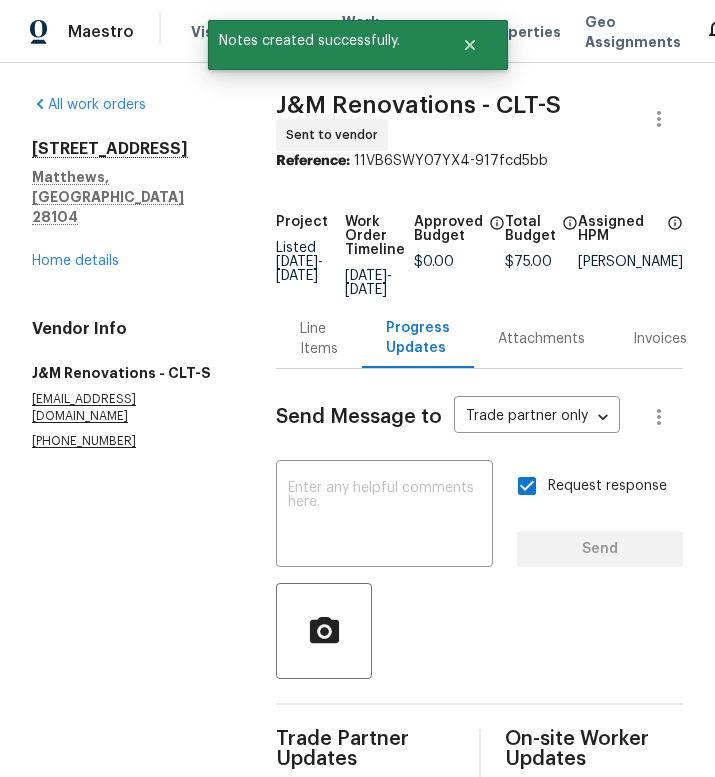 click on "Maestro" at bounding box center [101, 32] 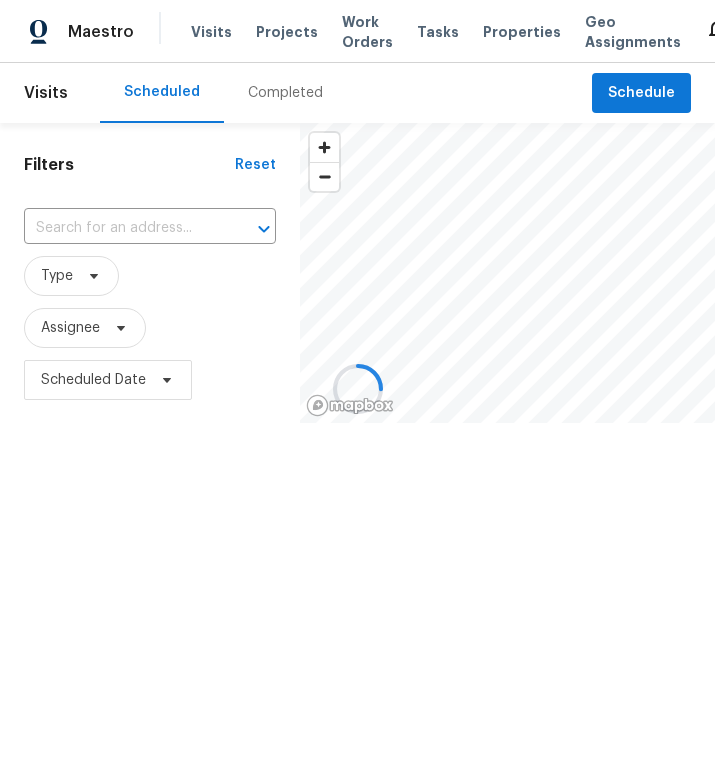 scroll, scrollTop: 0, scrollLeft: 0, axis: both 